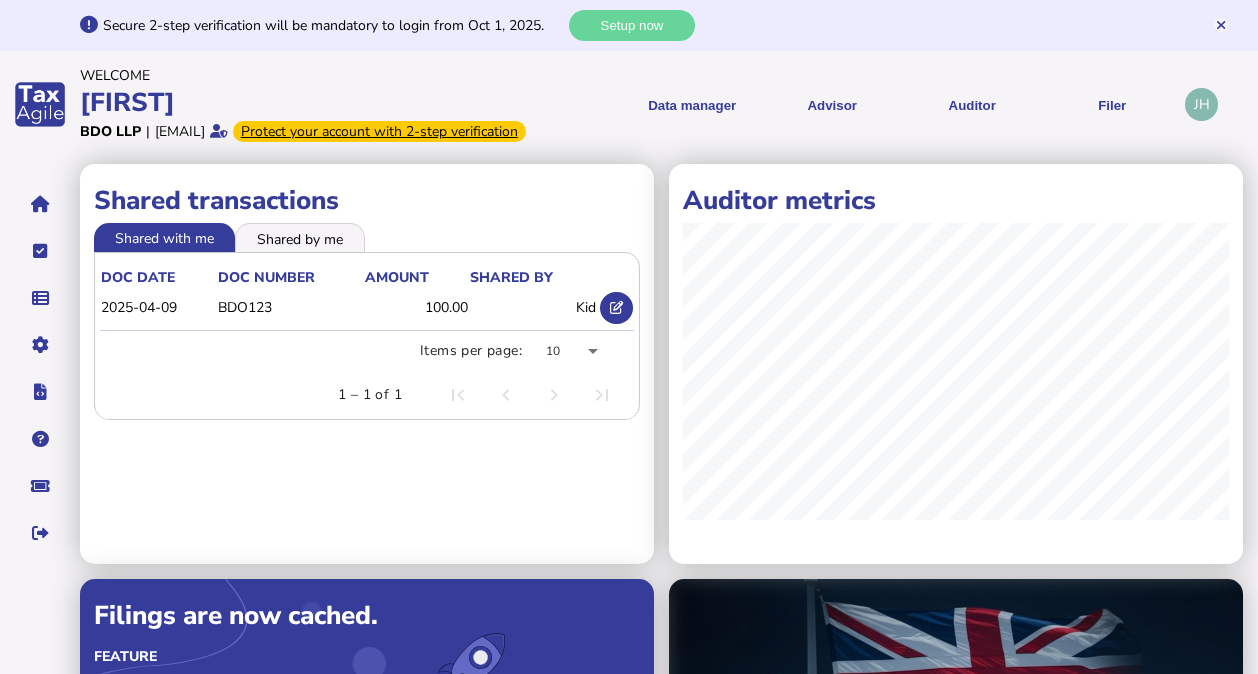 scroll, scrollTop: 0, scrollLeft: 0, axis: both 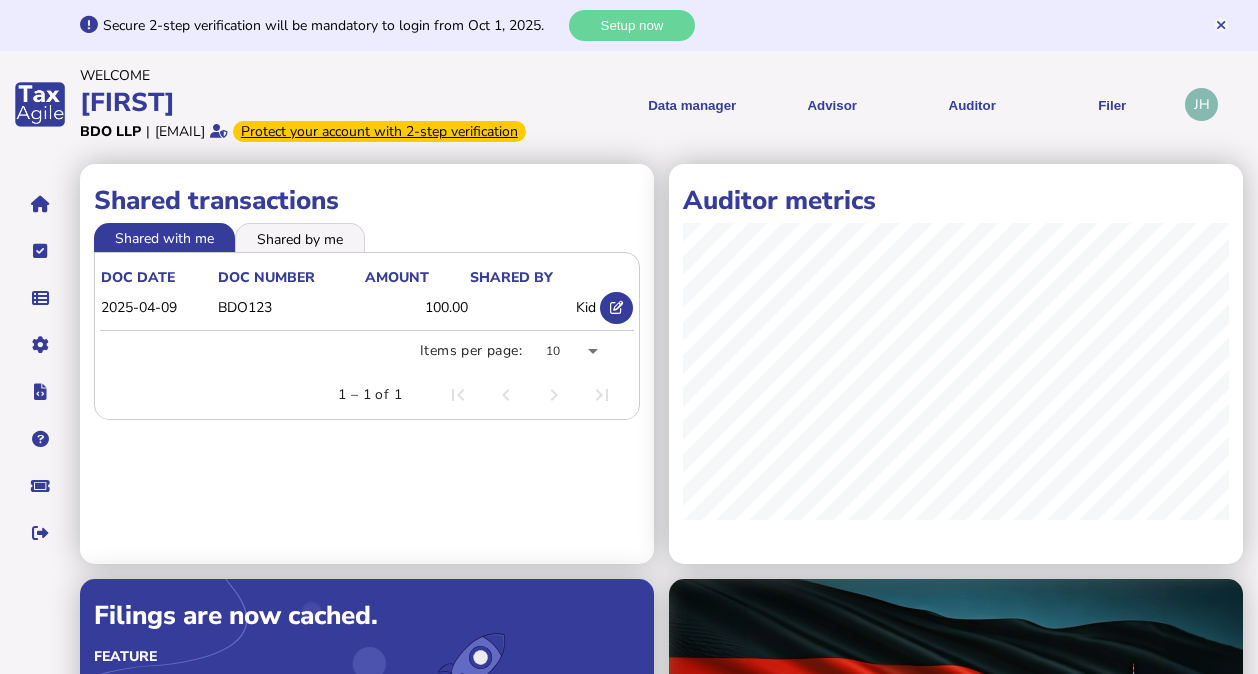 drag, startPoint x: 224, startPoint y: 328, endPoint x: 304, endPoint y: 328, distance: 80 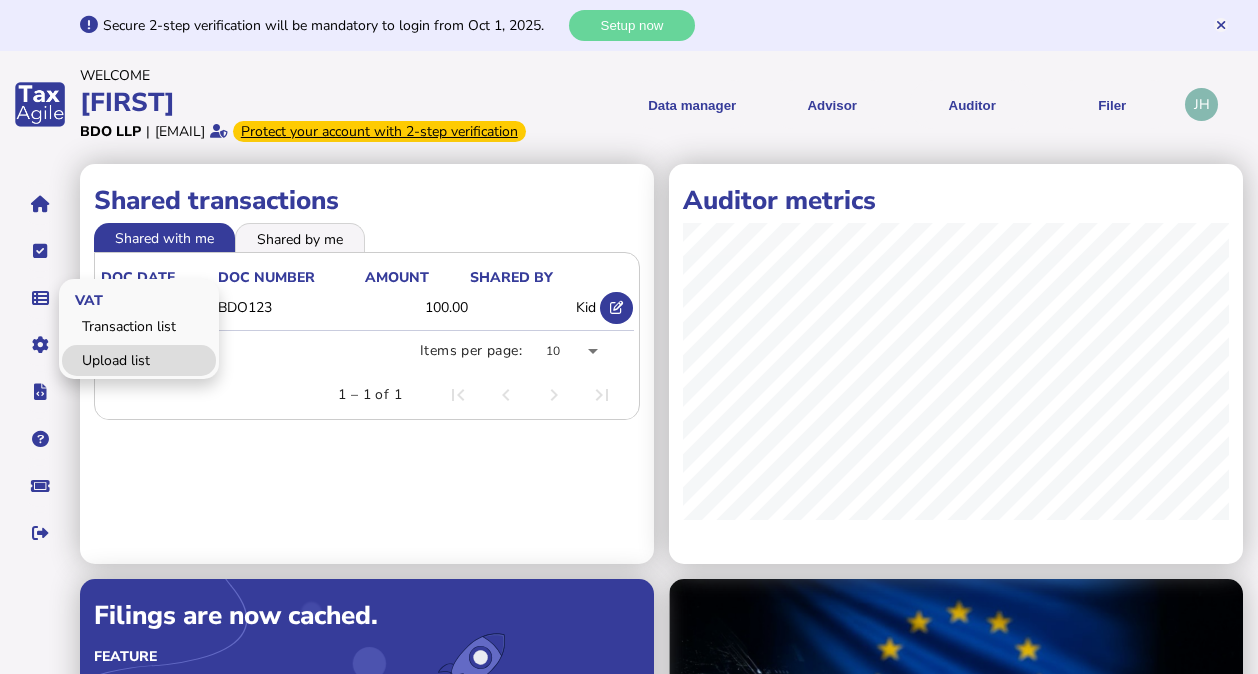 click on "Upload list" at bounding box center [139, 360] 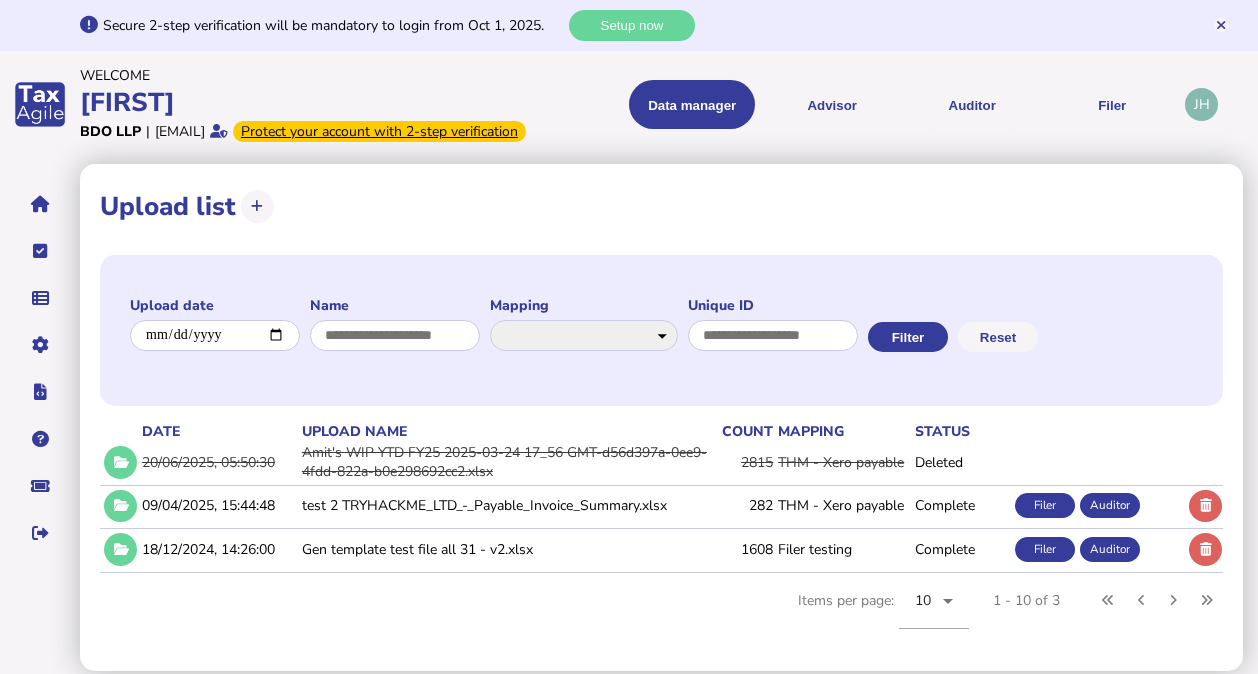 scroll, scrollTop: 19, scrollLeft: 0, axis: vertical 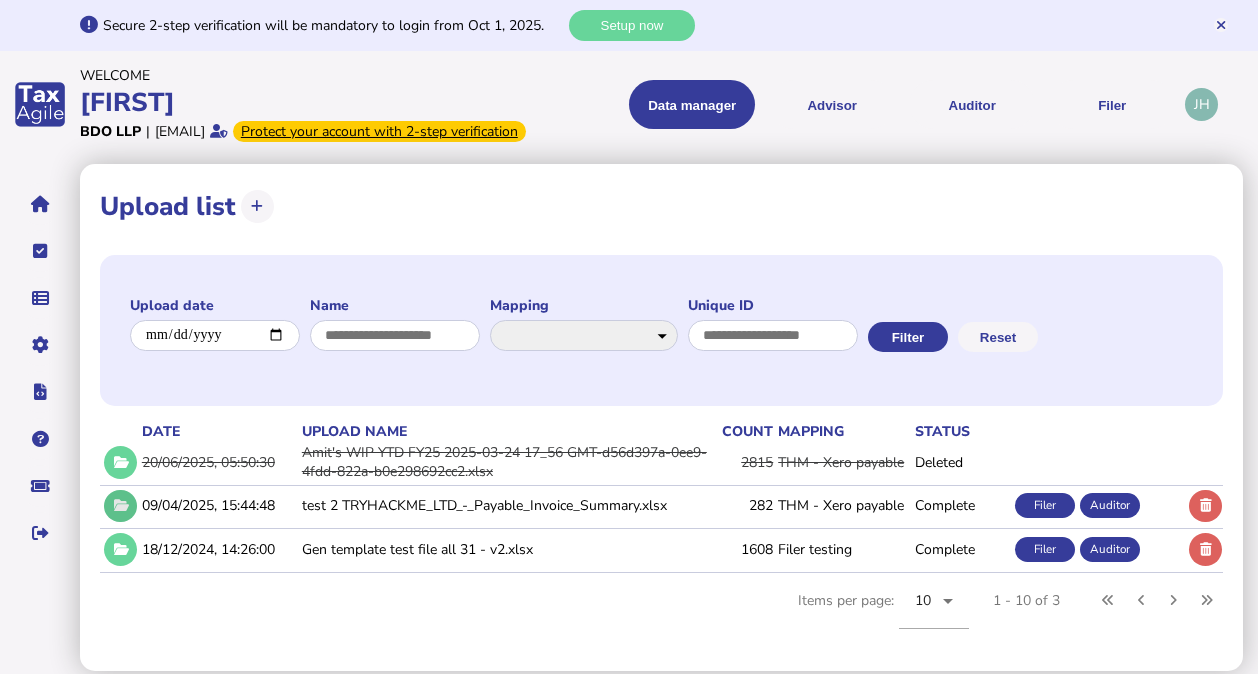click 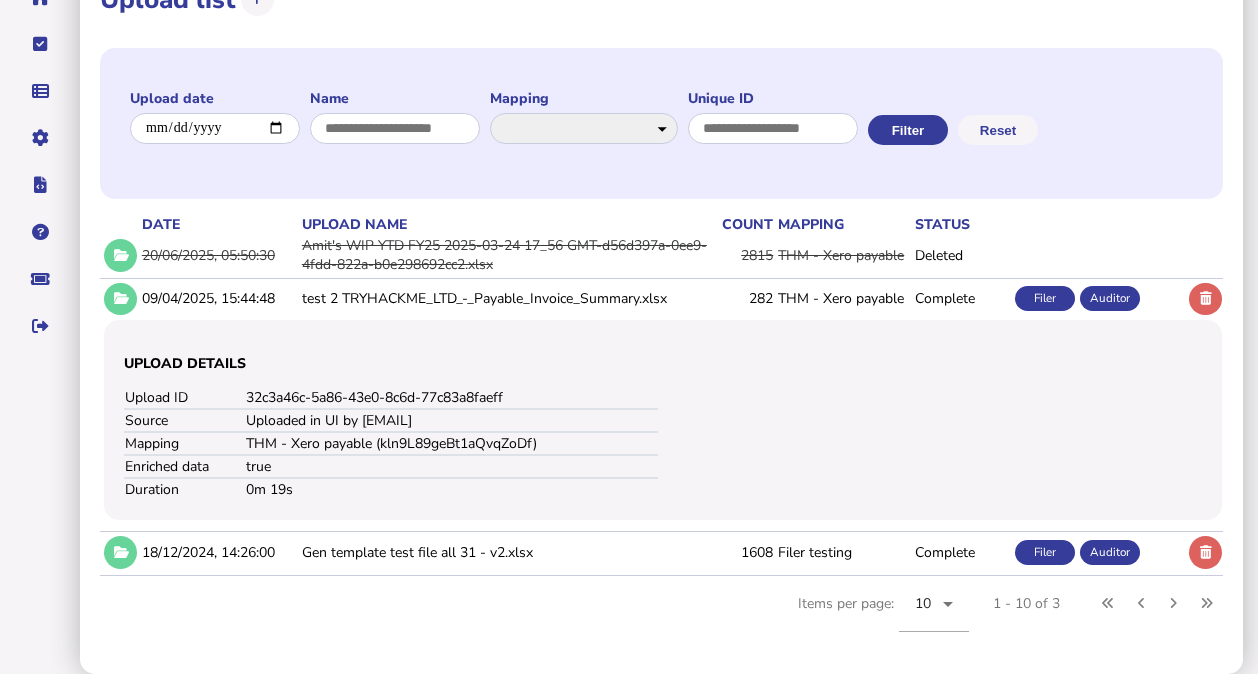 scroll, scrollTop: 227, scrollLeft: 0, axis: vertical 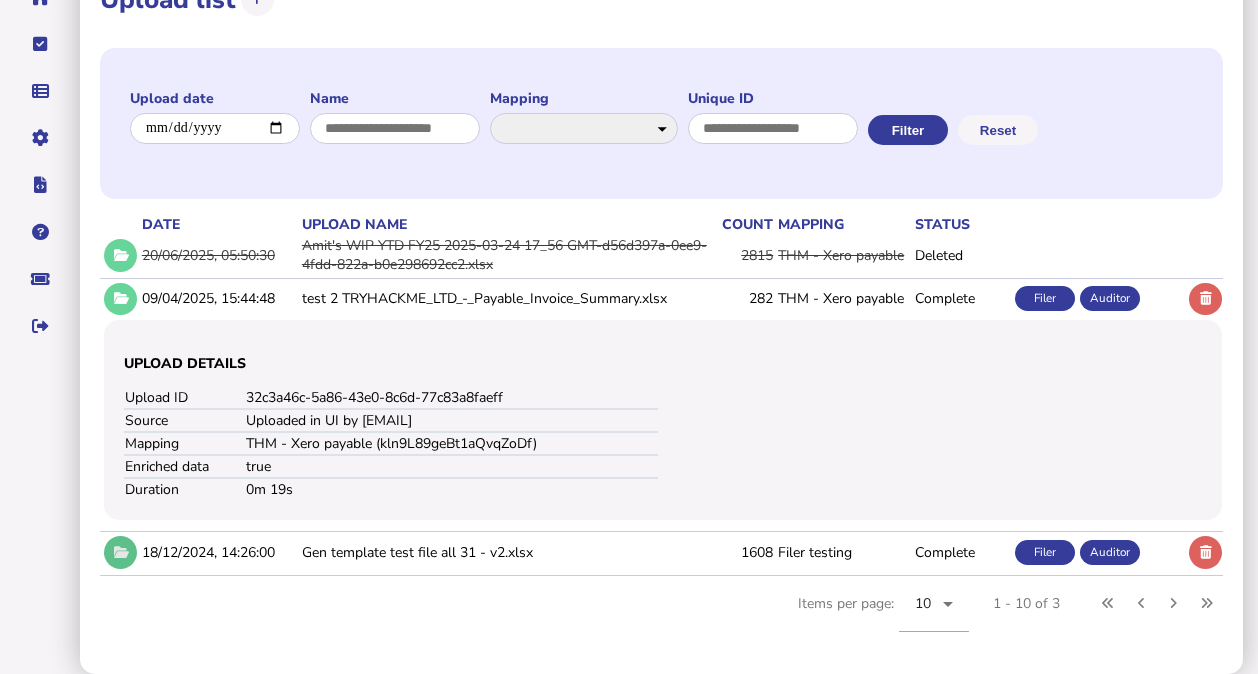 click 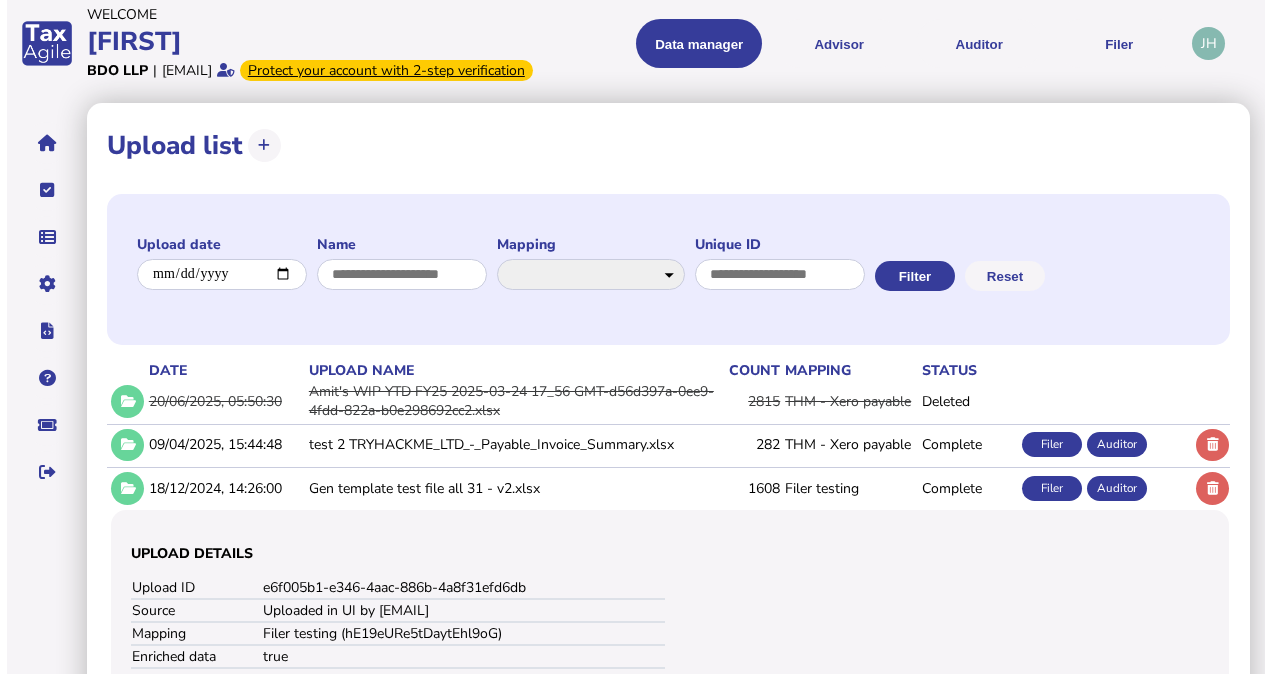 scroll, scrollTop: 0, scrollLeft: 0, axis: both 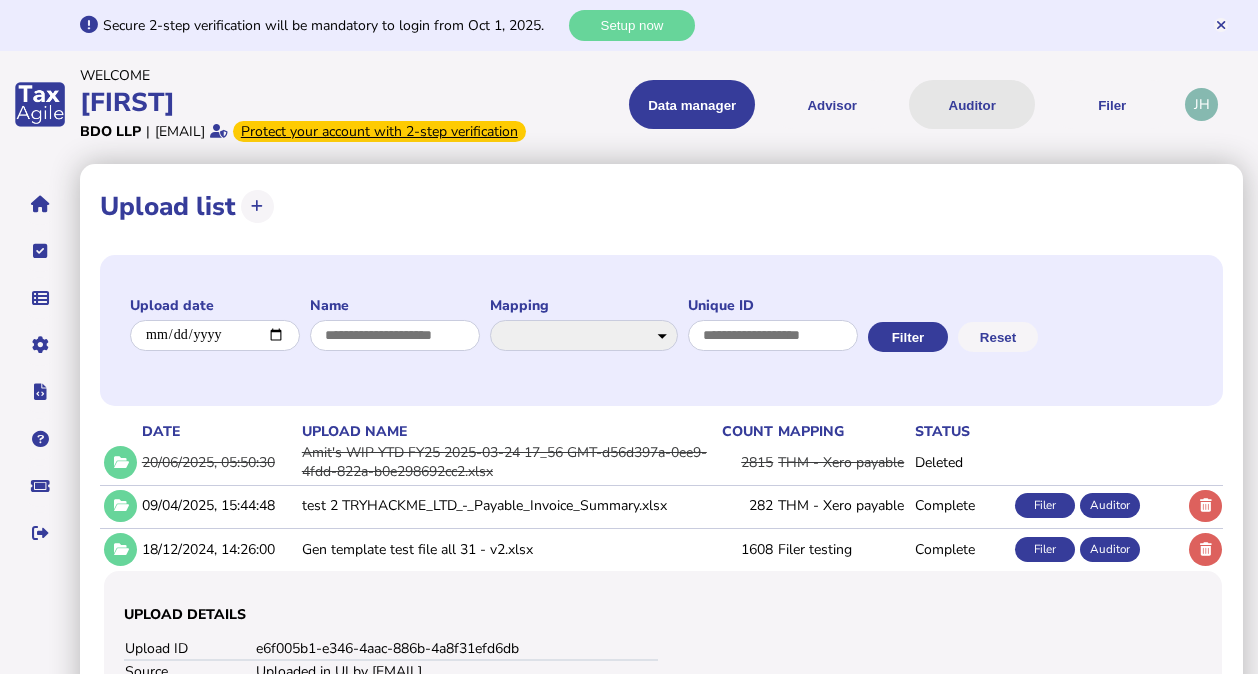 click on "Auditor" at bounding box center [972, 104] 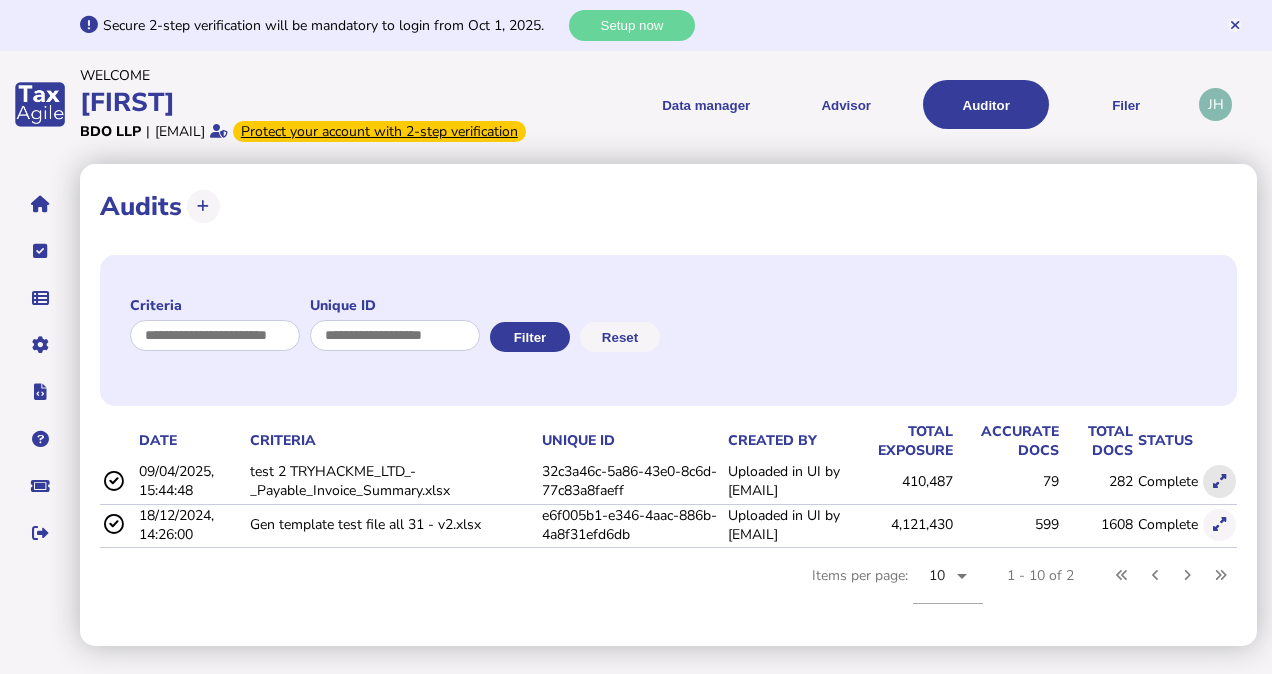 click 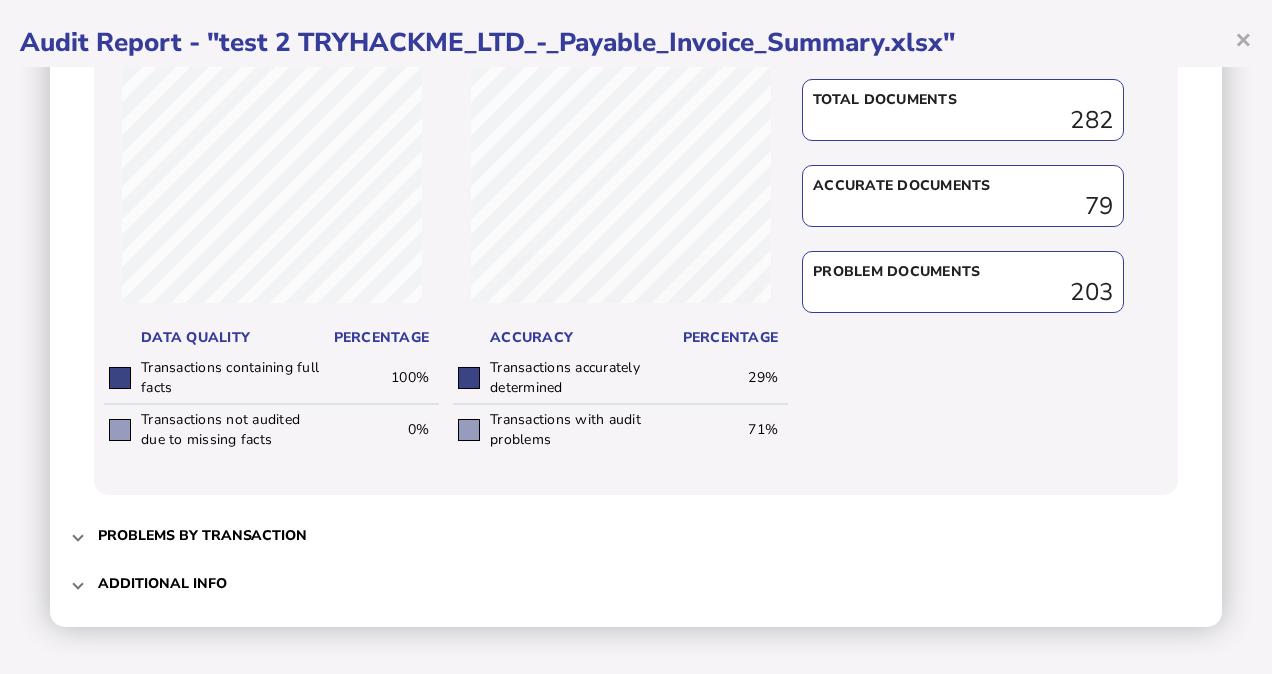 click on "Problems by transaction" at bounding box center (202, 535) 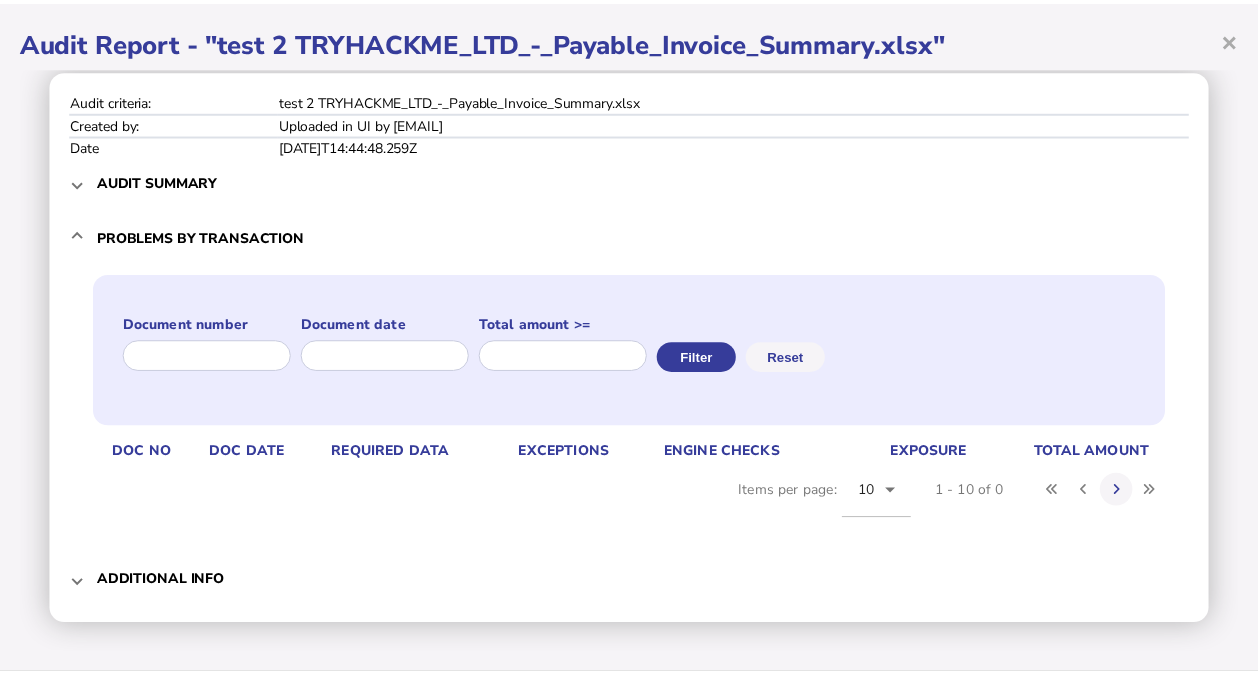 scroll, scrollTop: 0, scrollLeft: 0, axis: both 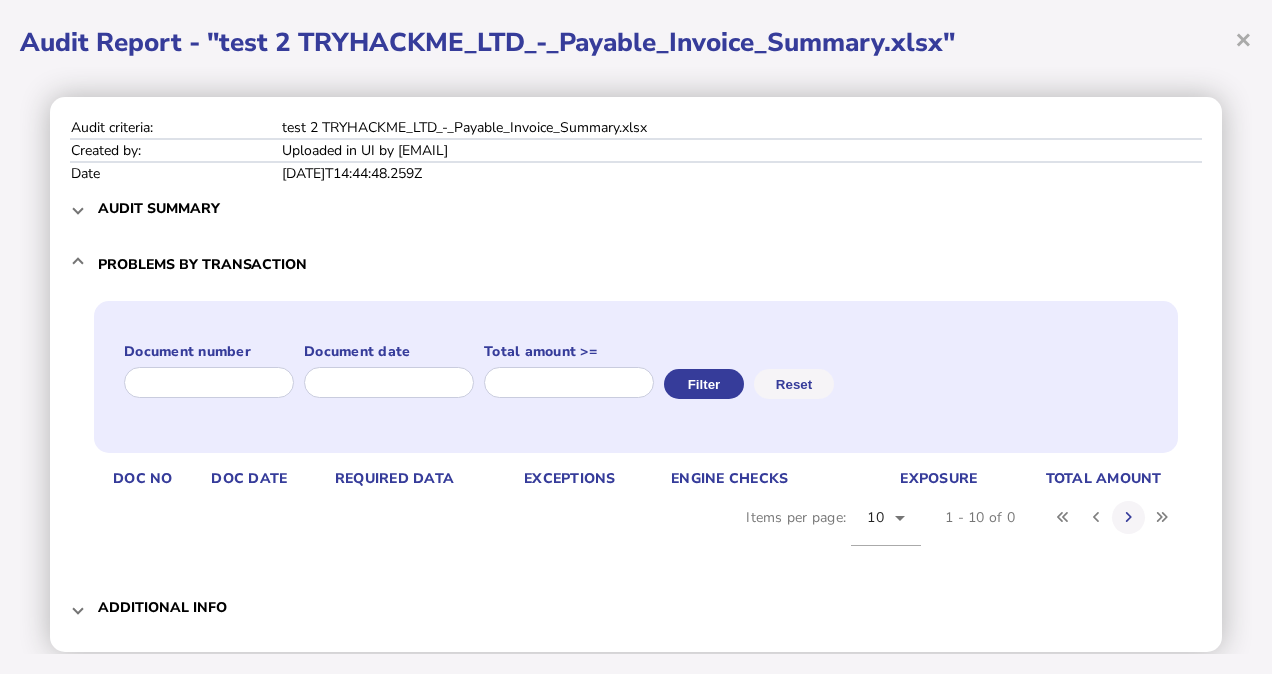 click on "Additional info" at bounding box center (638, 607) 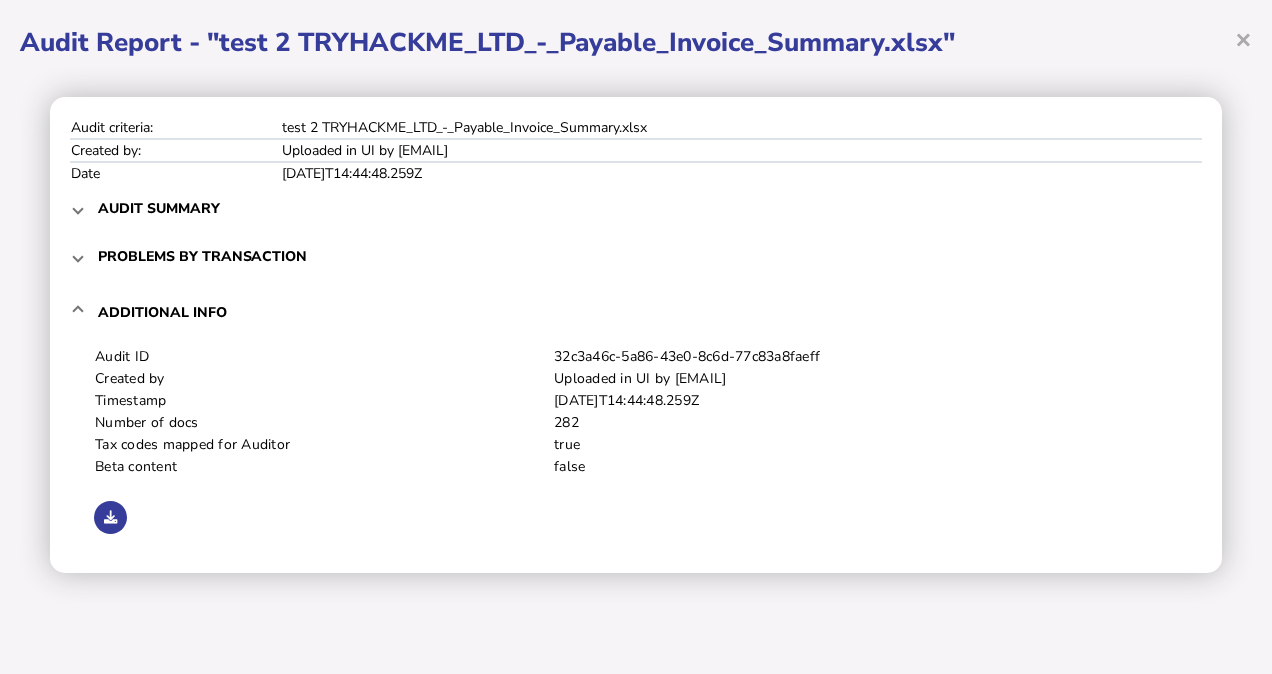 click on "× Audit Report - "test 2 TRYHACKME_LTD_-_Payable_Invoice_Summary.xlsx" Audit criteria: test 2 TRYHACKME_LTD_-_Payable_Invoice_Summary.xlsx Created by: Uploaded in UI by [EMAIL] Date 2025-04-09T14:44:48.259Z Audit summary Problems by type Count VAT amount 122 unknown CAT:ID 107 Reversed VAT amount 76 VAT ID country 5 Missing required data Count Analysis succeeded 282 GB 282 Reporting country Count GB 282 Data Quality Percentage Transactions containing full facts 100% Transactions not audited due to missing facts 0% Accuracy Percentage Transactions accurately determined 29% Transactions with audit problems 71% Total exposure 410,487 Total documents 282 Accurate documents 79 Problem documents 203 Problems by transaction Document number Document date Total amount >= Filter Reset Doc No Doc Date Required data Exceptions Engine checks Exposure Total amount Items per page: 10 1 - 10 of 0 × Are you sure you want to delete this item? Yes No Additional info Audit ID Created by Timestamp 282 true" at bounding box center [636, 337] 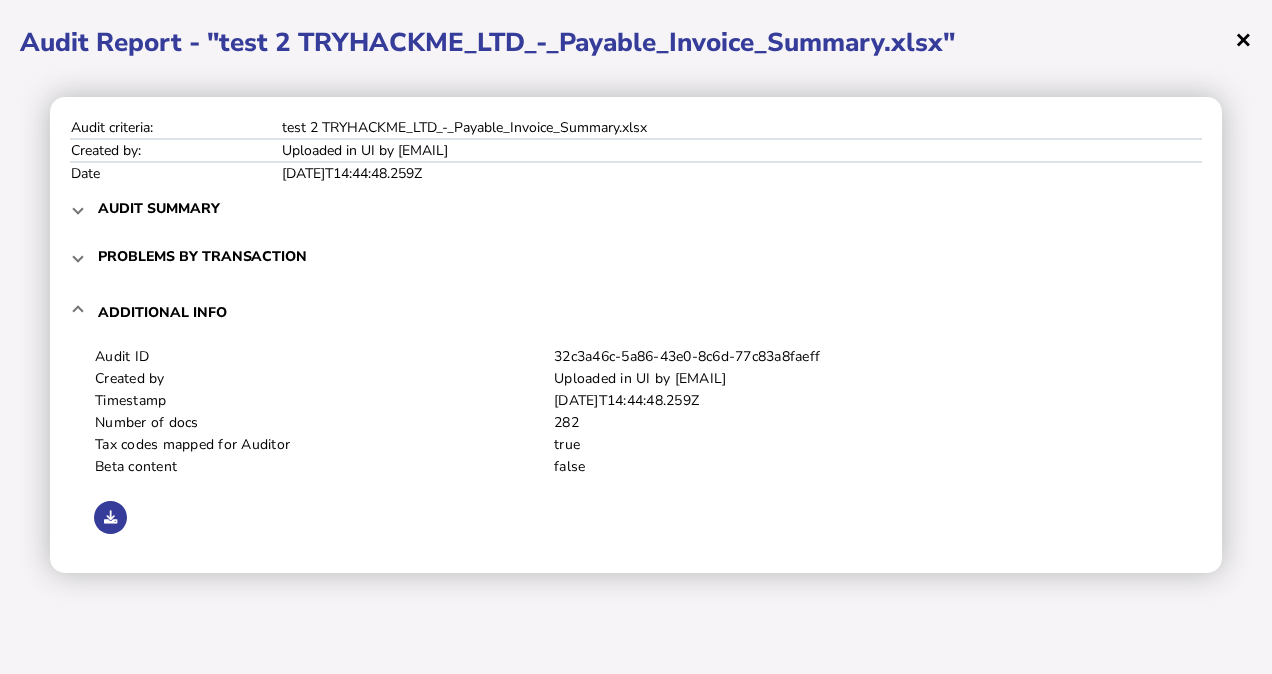 click on "×" at bounding box center [1243, 39] 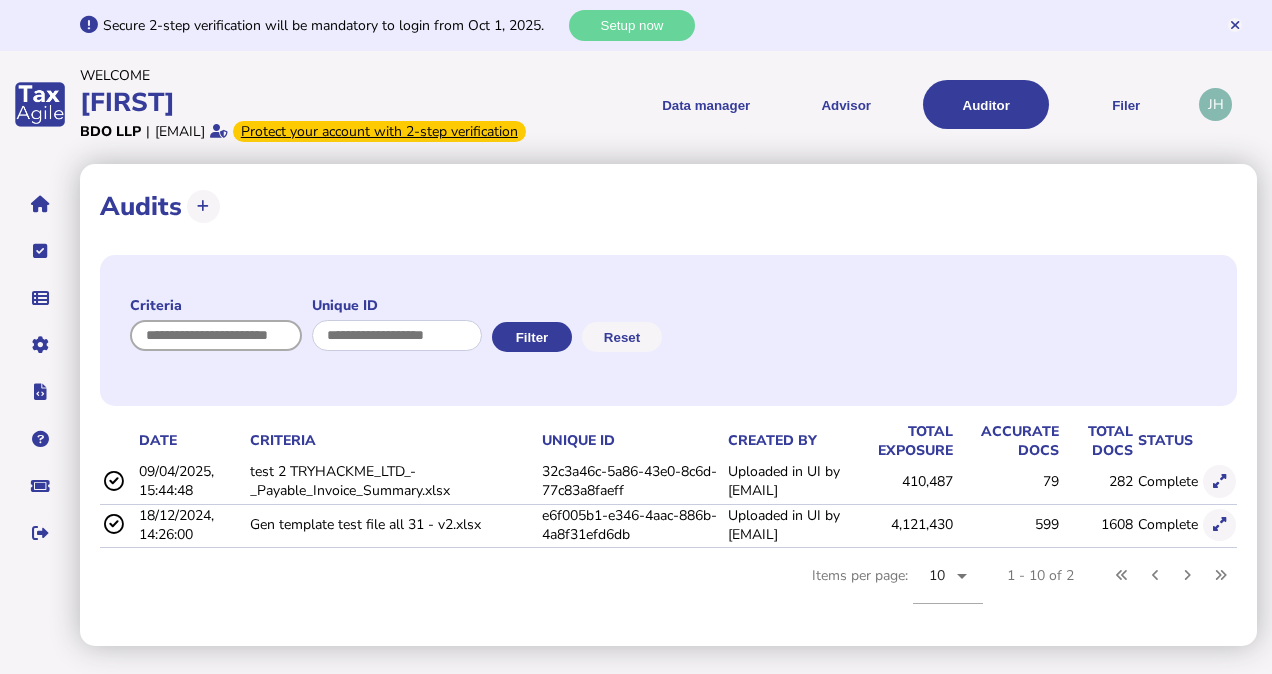 drag, startPoint x: 256, startPoint y: 342, endPoint x: 298, endPoint y: 358, distance: 44.94441 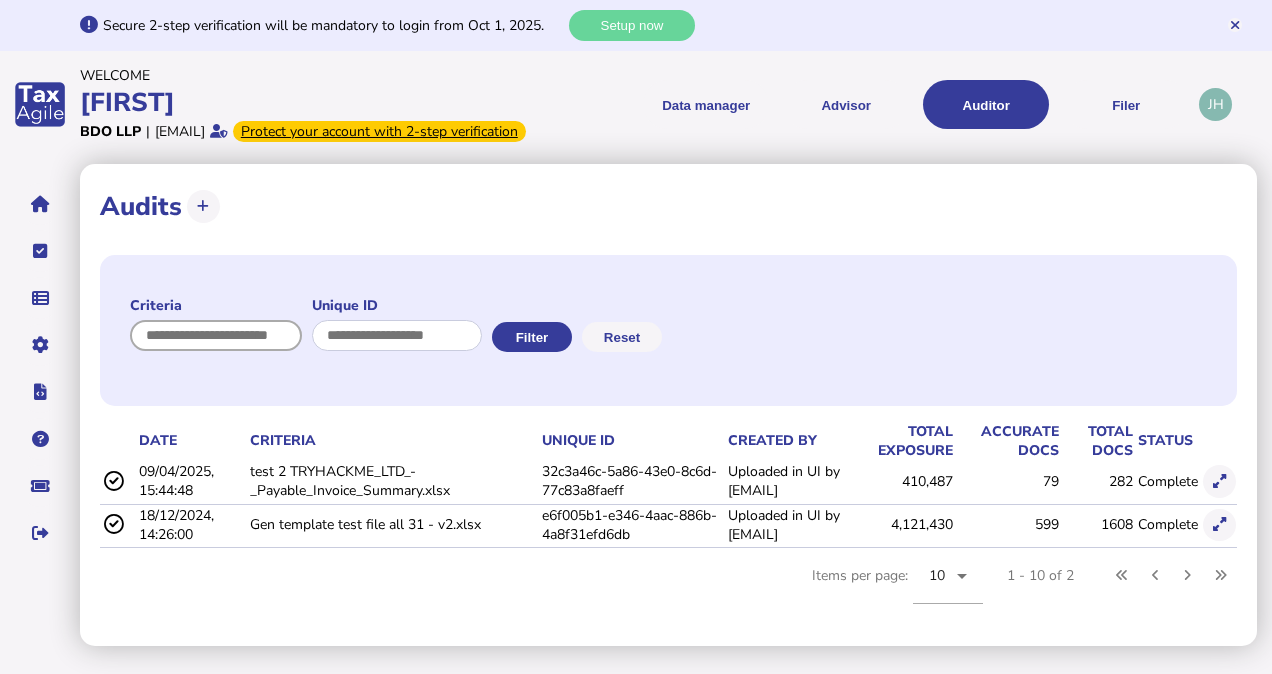 click at bounding box center [216, 335] 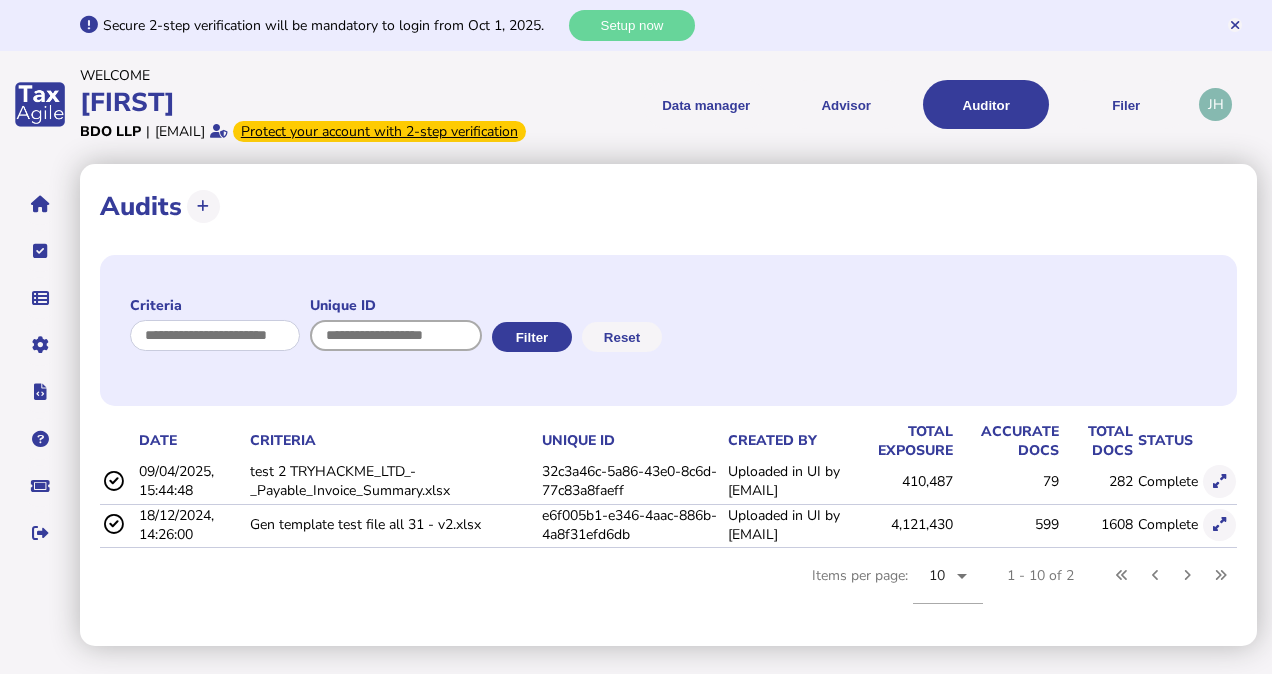click at bounding box center [396, 335] 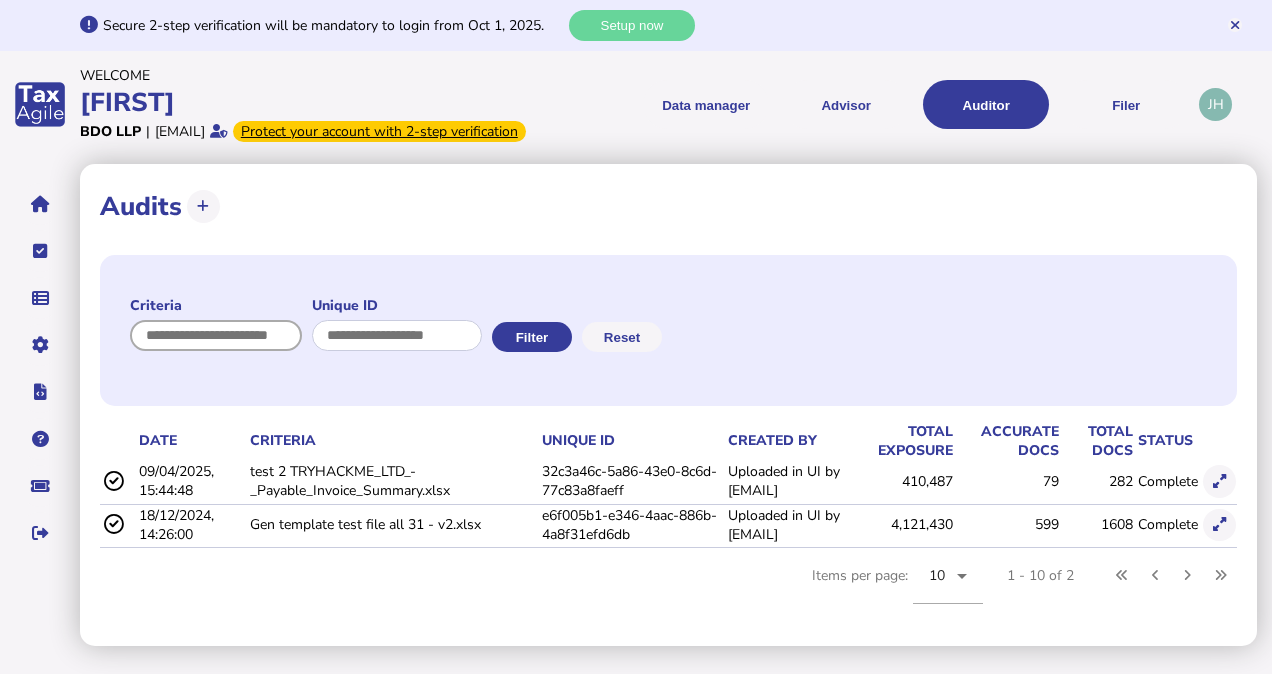 click at bounding box center [216, 335] 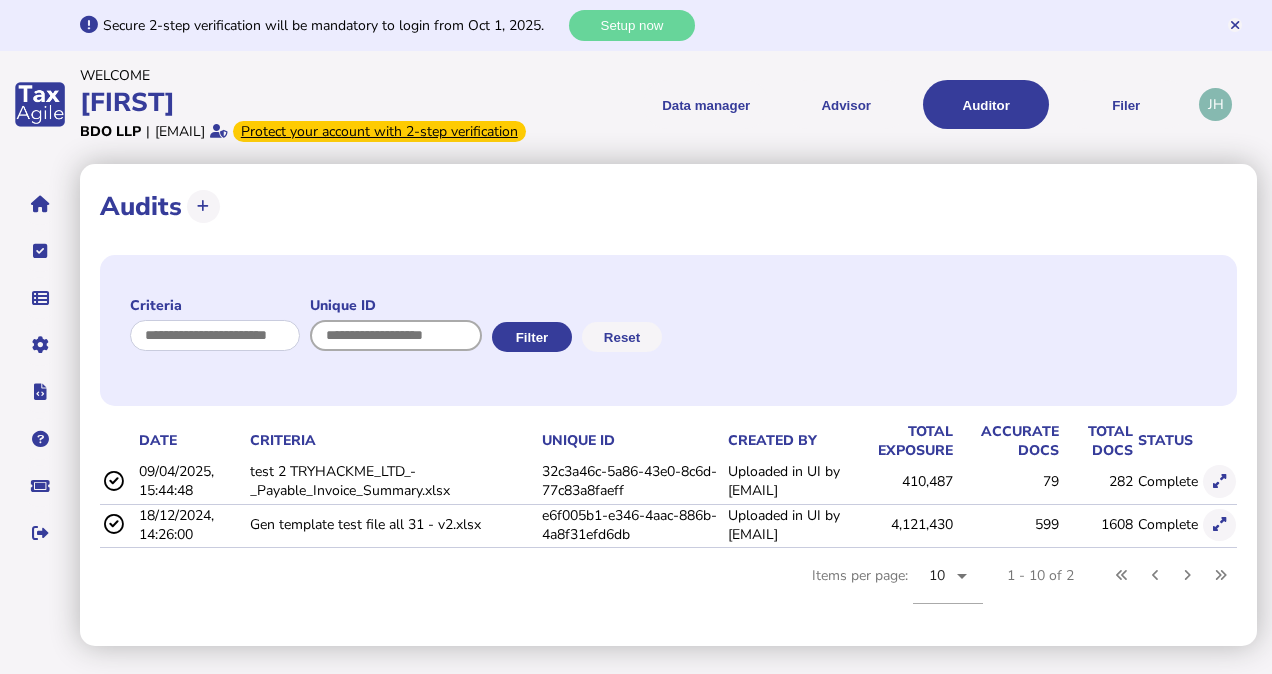 click at bounding box center (396, 335) 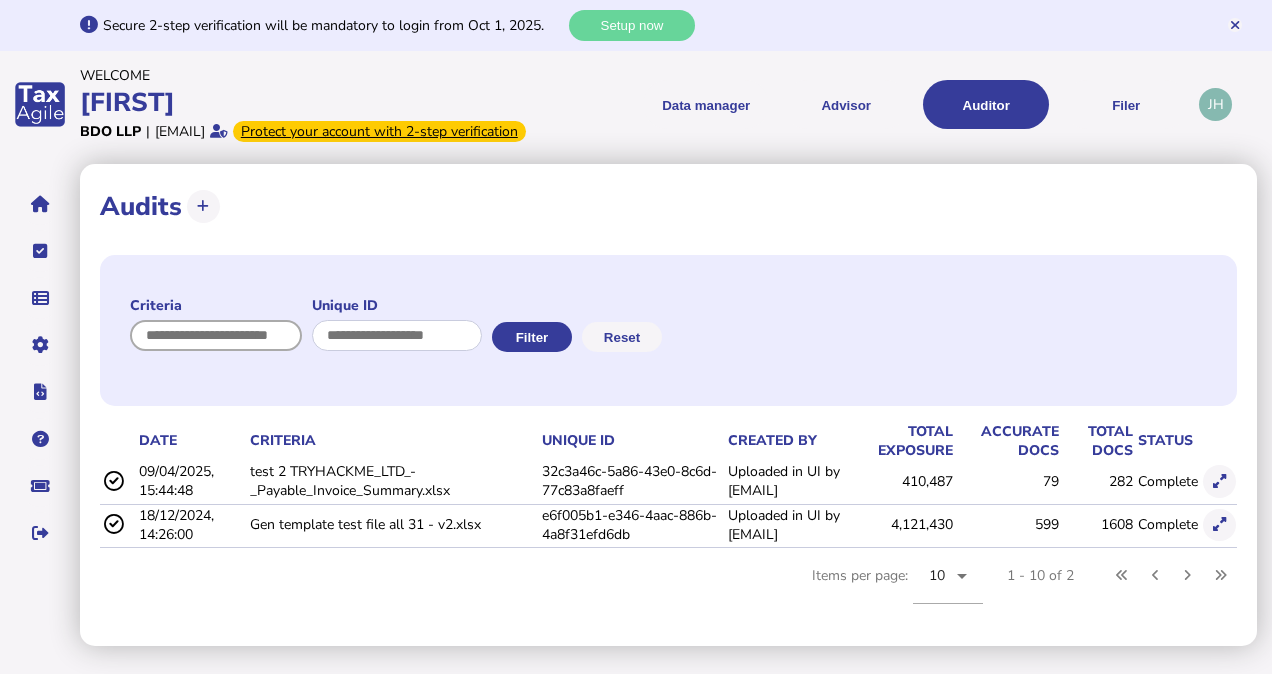 drag, startPoint x: 249, startPoint y: 364, endPoint x: 276, endPoint y: 368, distance: 27.294687 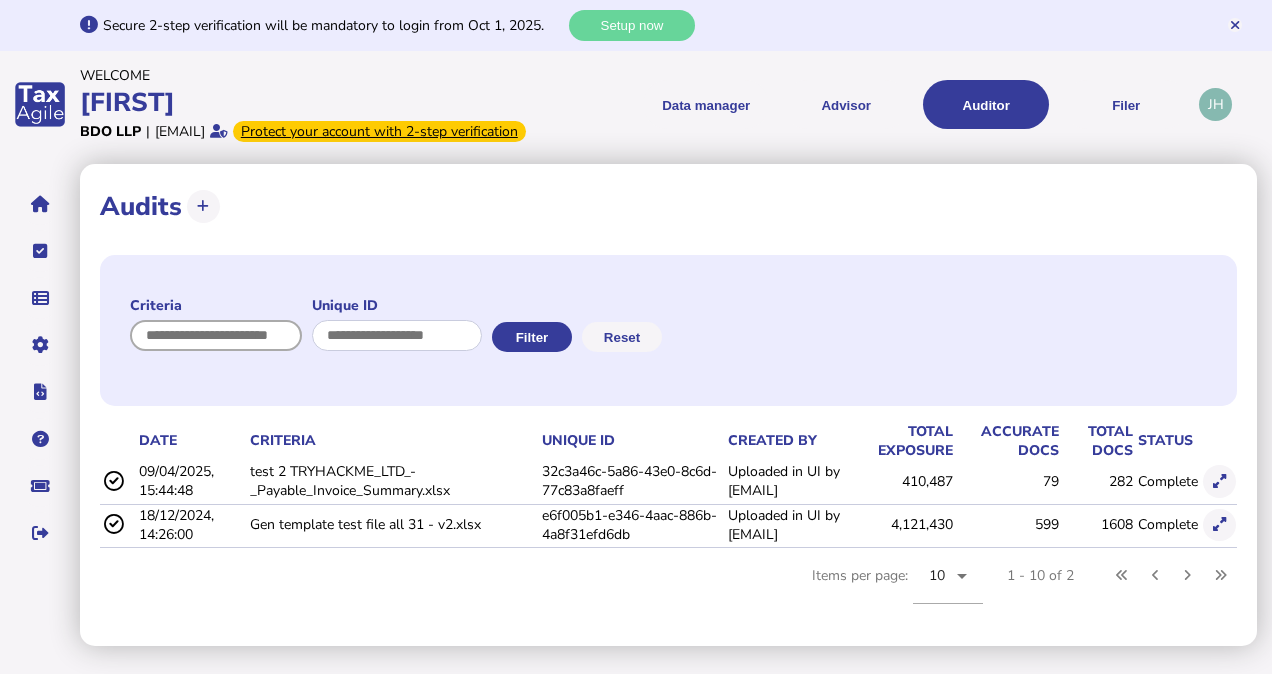 click at bounding box center (216, 335) 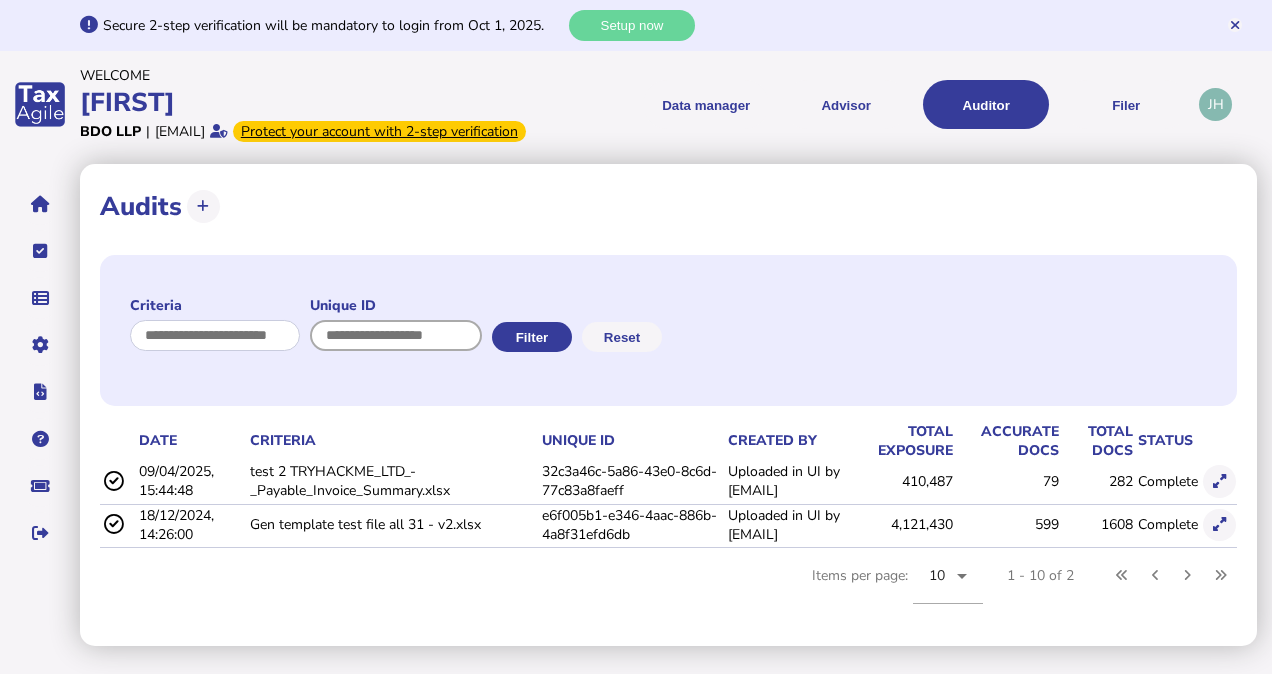 click at bounding box center (396, 335) 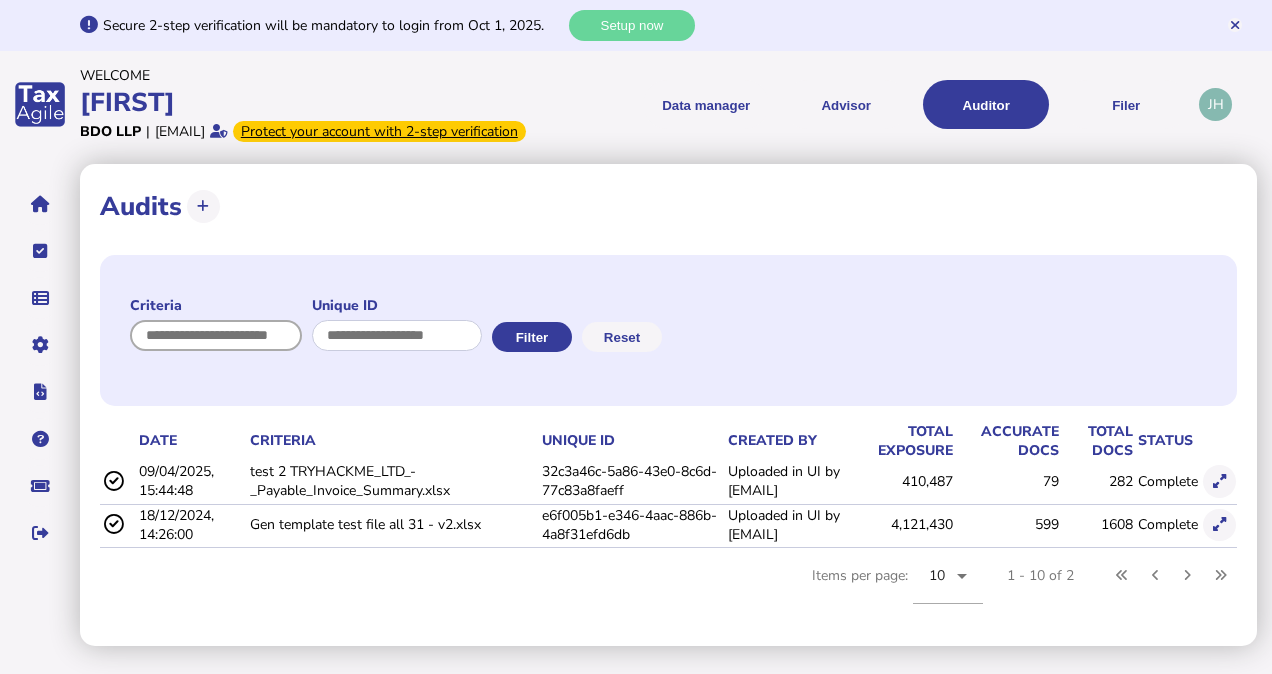 drag, startPoint x: 216, startPoint y: 365, endPoint x: 412, endPoint y: 365, distance: 196 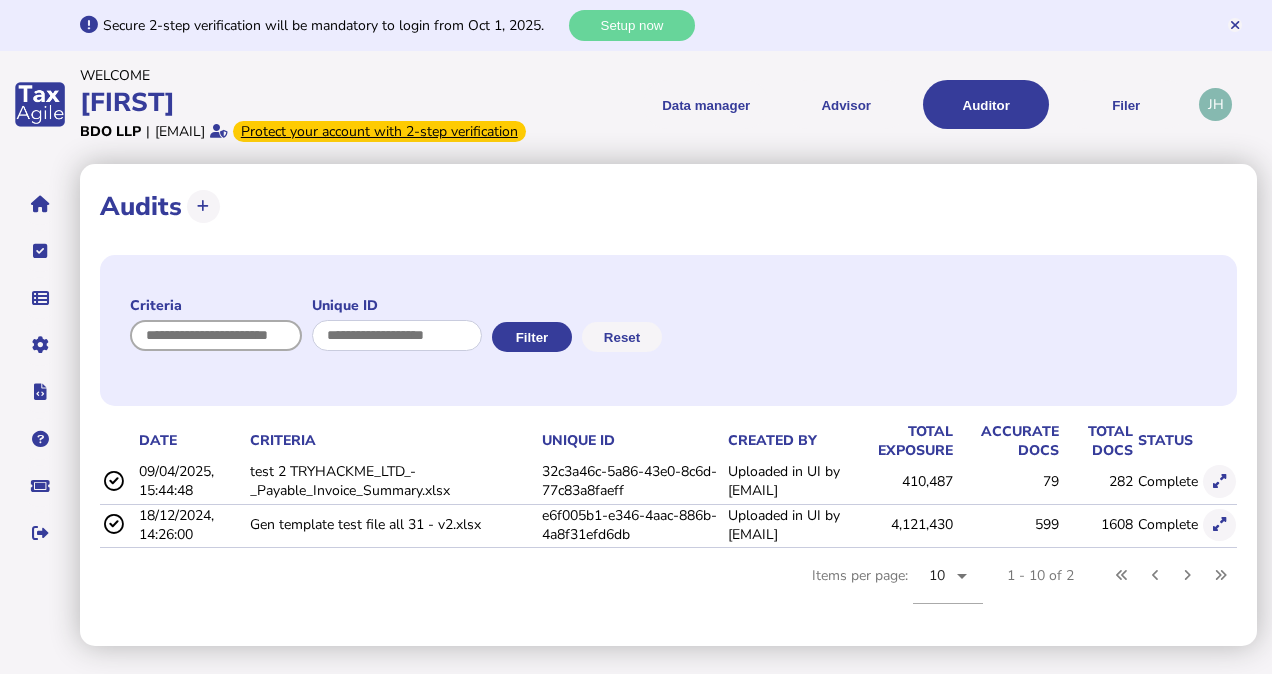click at bounding box center (216, 335) 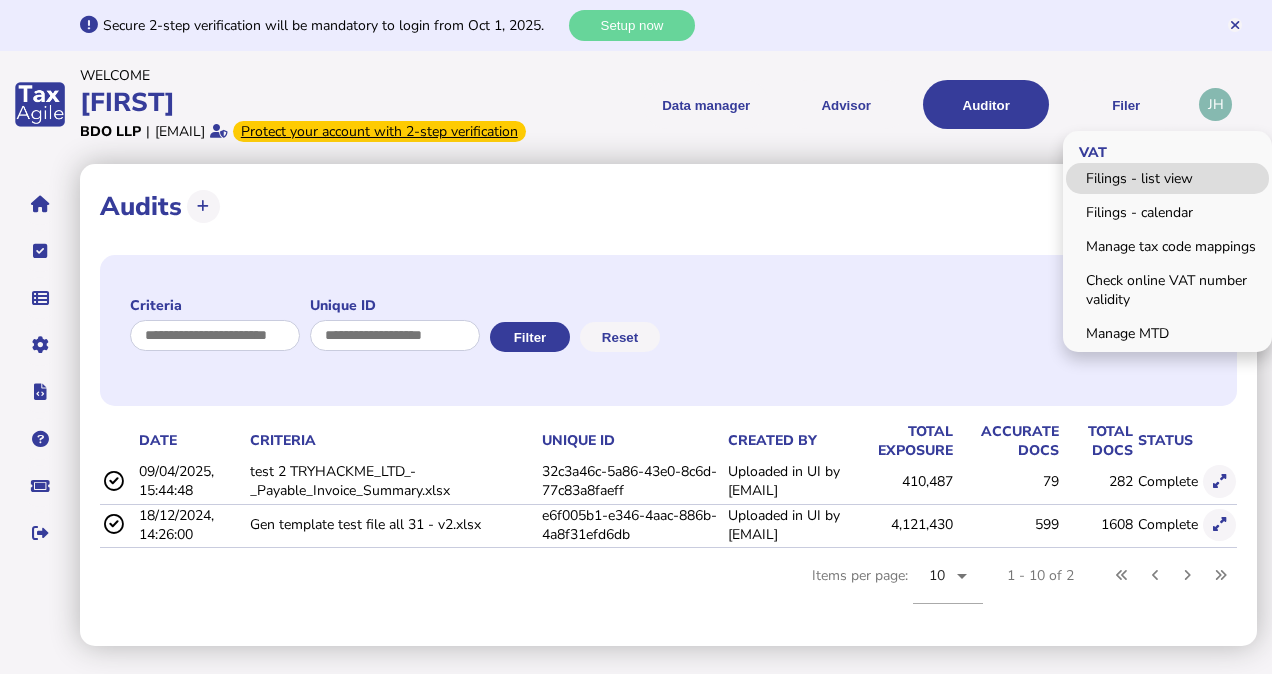click on "Filings - list view" at bounding box center (1167, 178) 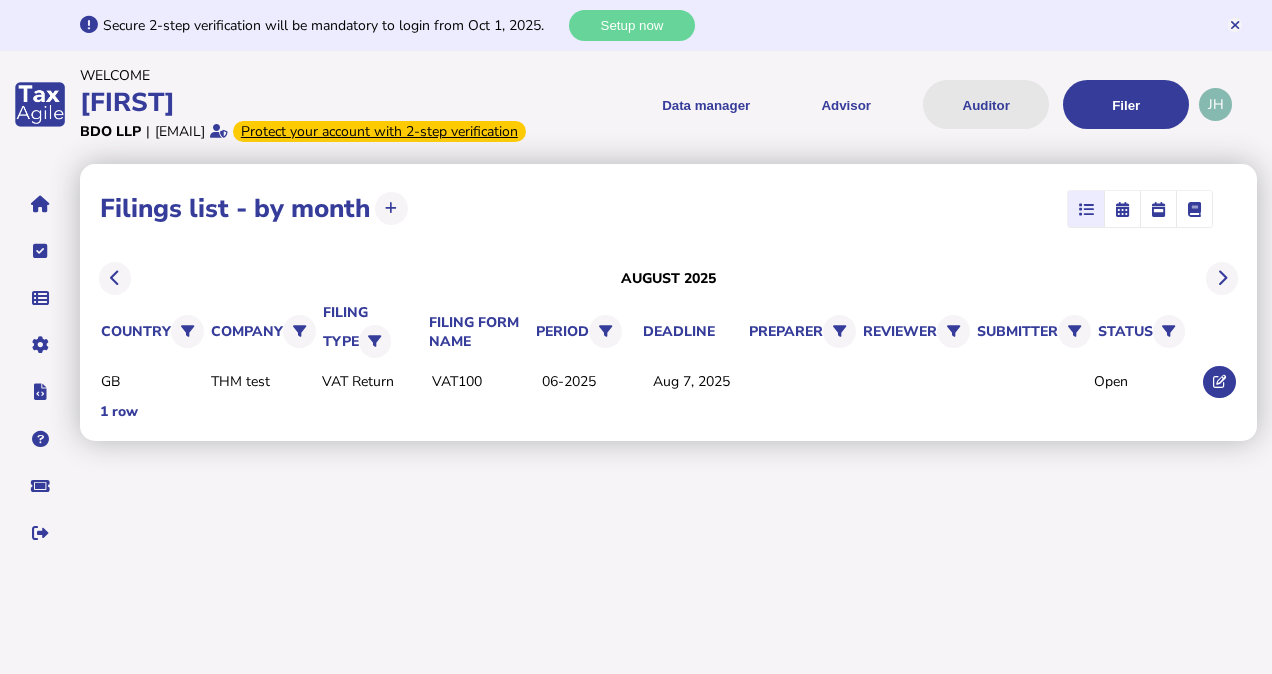 click on "Auditor" at bounding box center (986, 104) 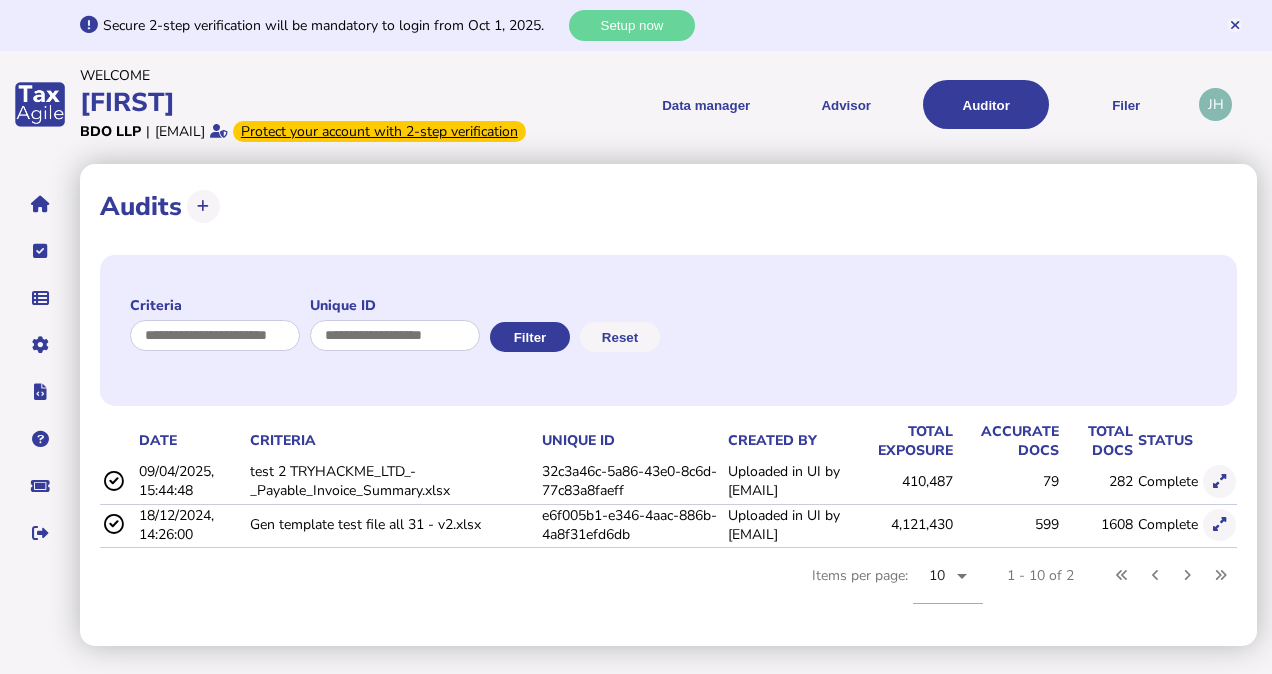 click on "09/04/2025, 15:44:48" 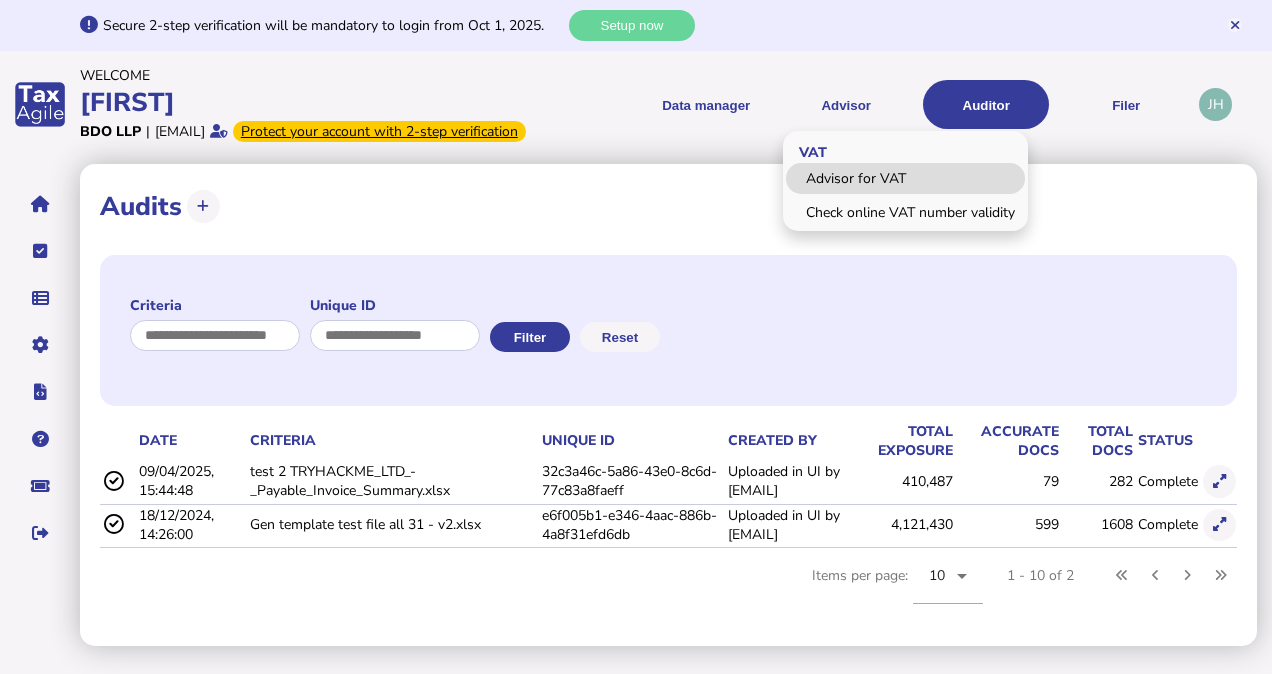 click on "Advisor for VAT" at bounding box center (905, 178) 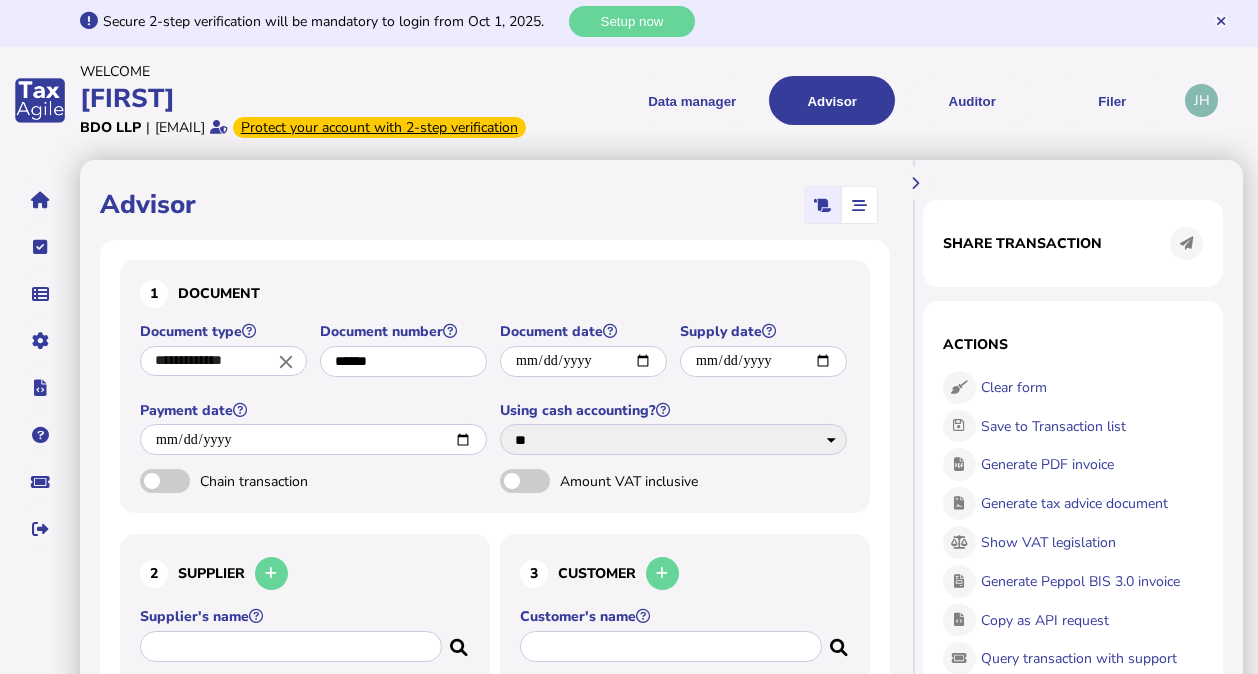 scroll, scrollTop: 0, scrollLeft: 0, axis: both 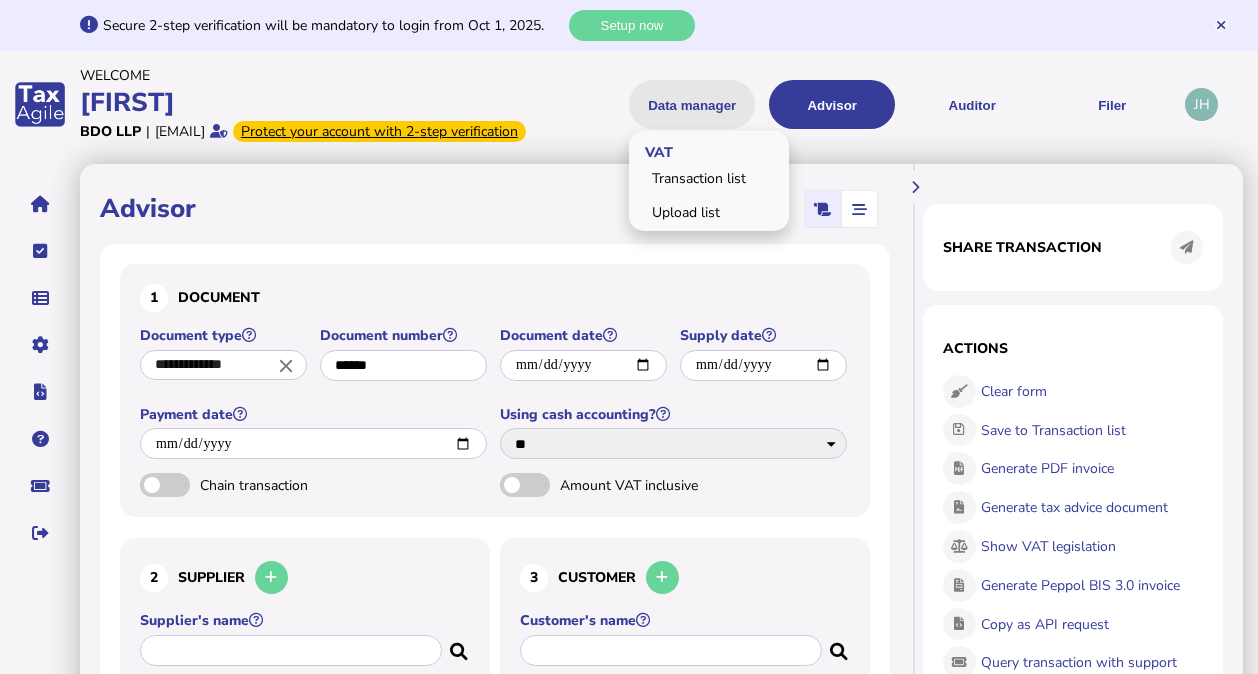 click on "Data manager" at bounding box center [692, 104] 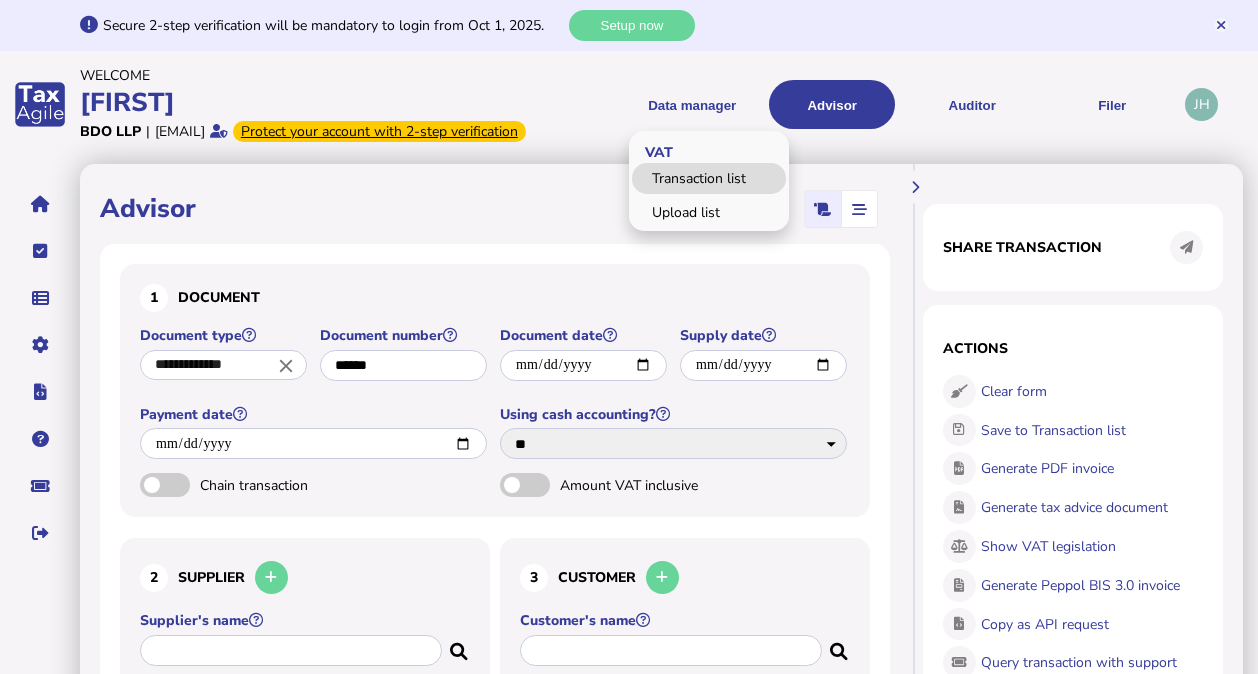 click on "Transaction list" at bounding box center (709, 178) 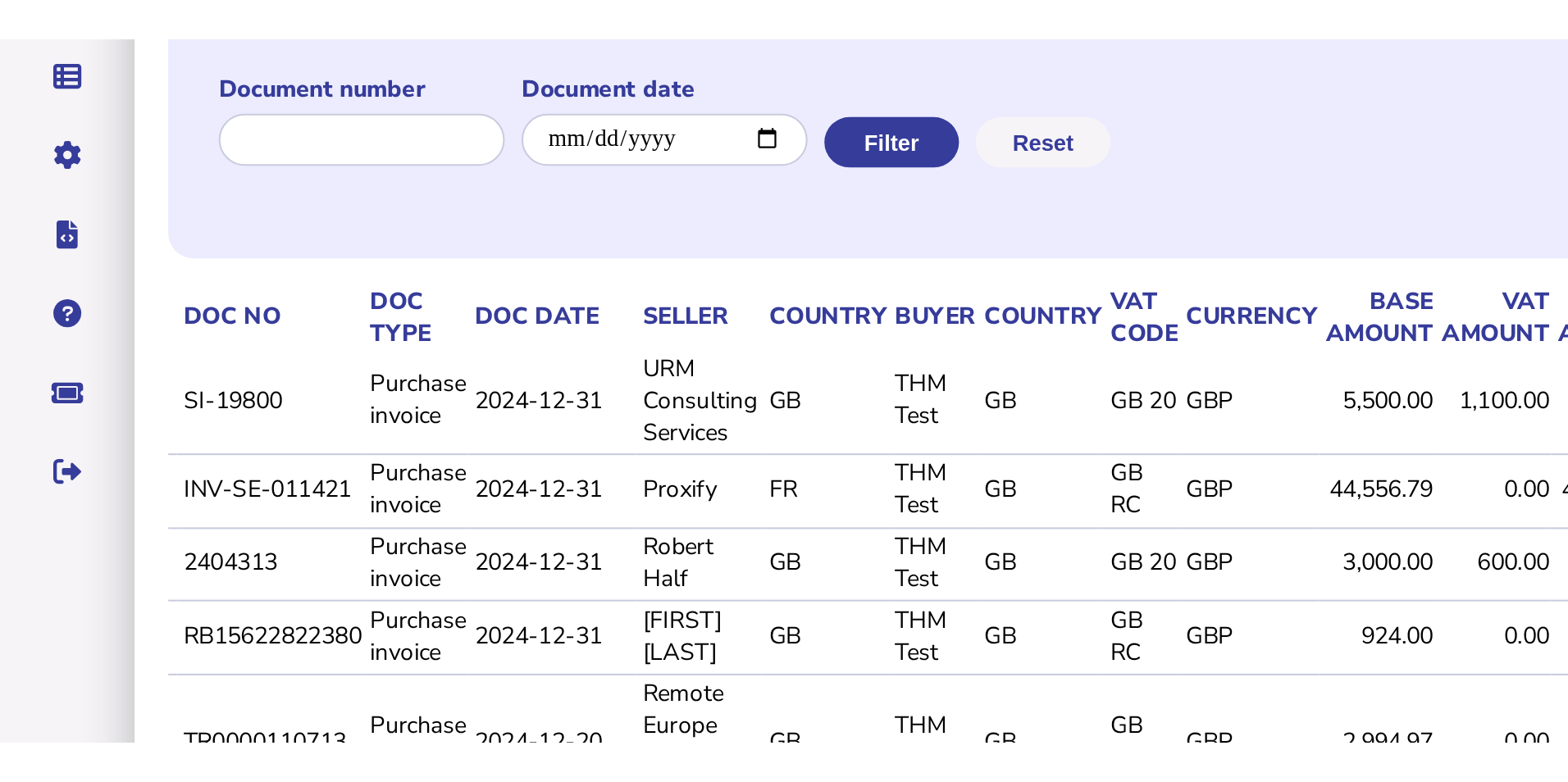 scroll, scrollTop: 20, scrollLeft: 0, axis: vertical 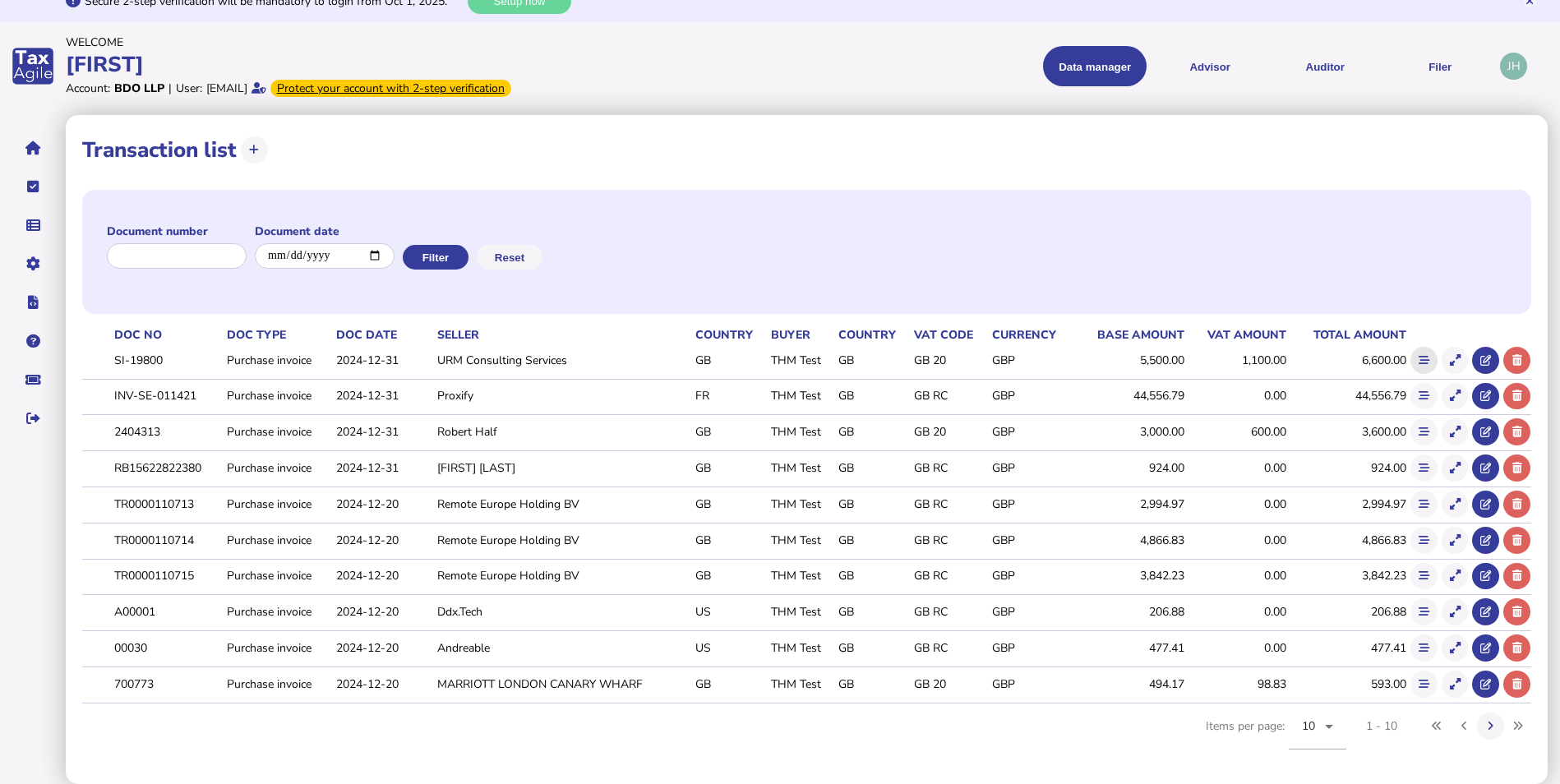click 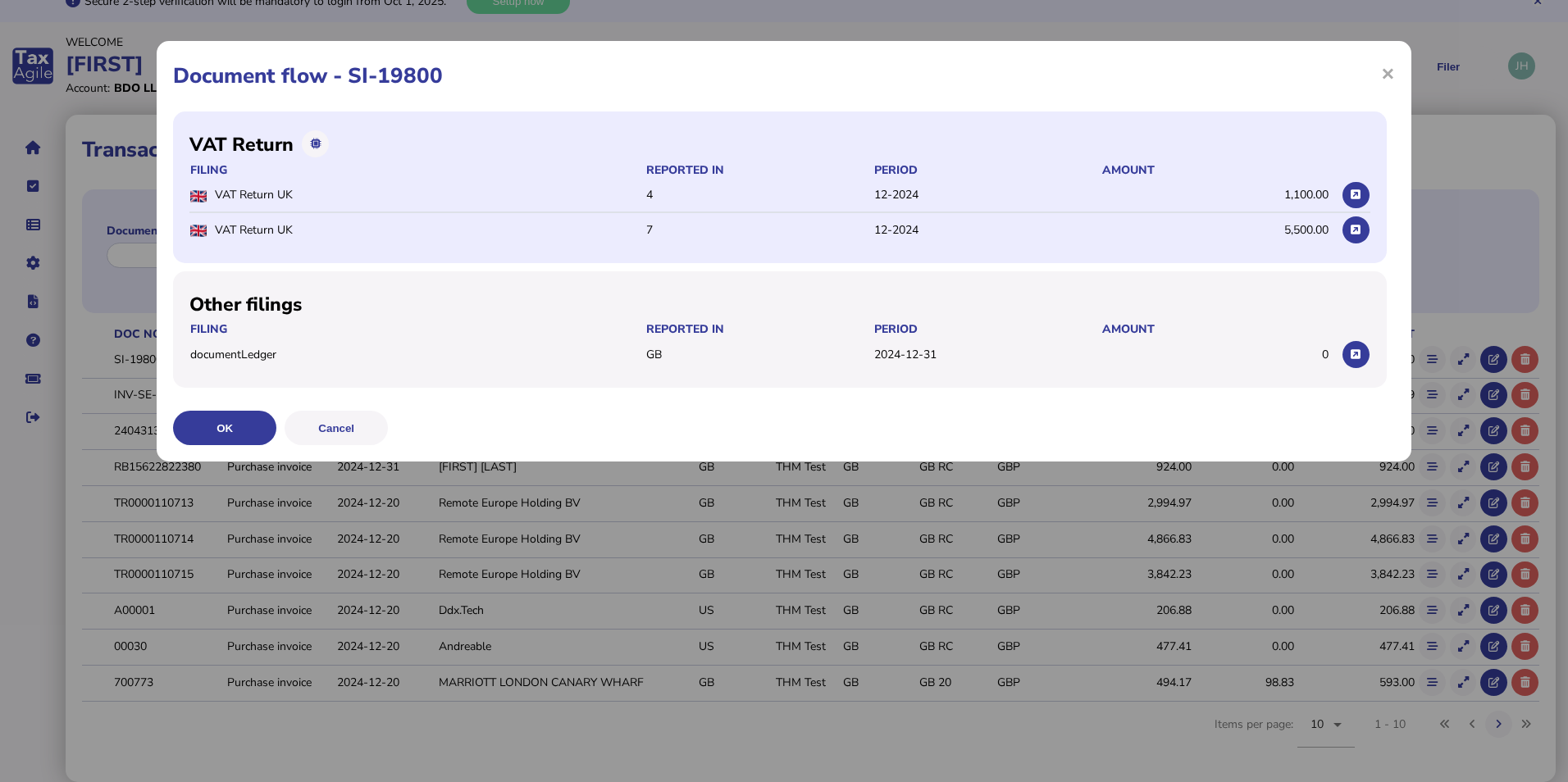 drag, startPoint x: 630, startPoint y: 187, endPoint x: 695, endPoint y: 194, distance: 65.37584 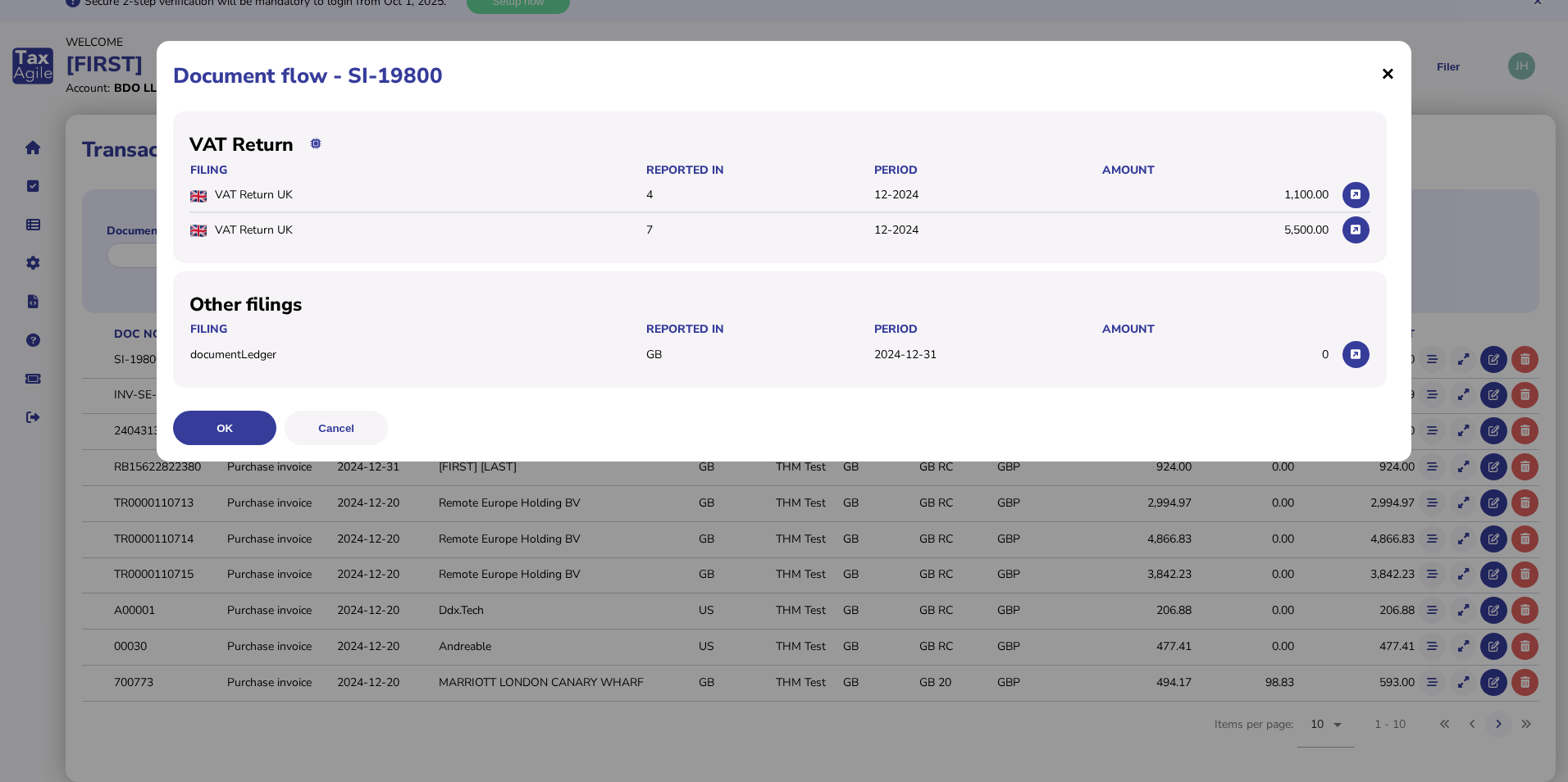 click on "×" at bounding box center (0, 0) 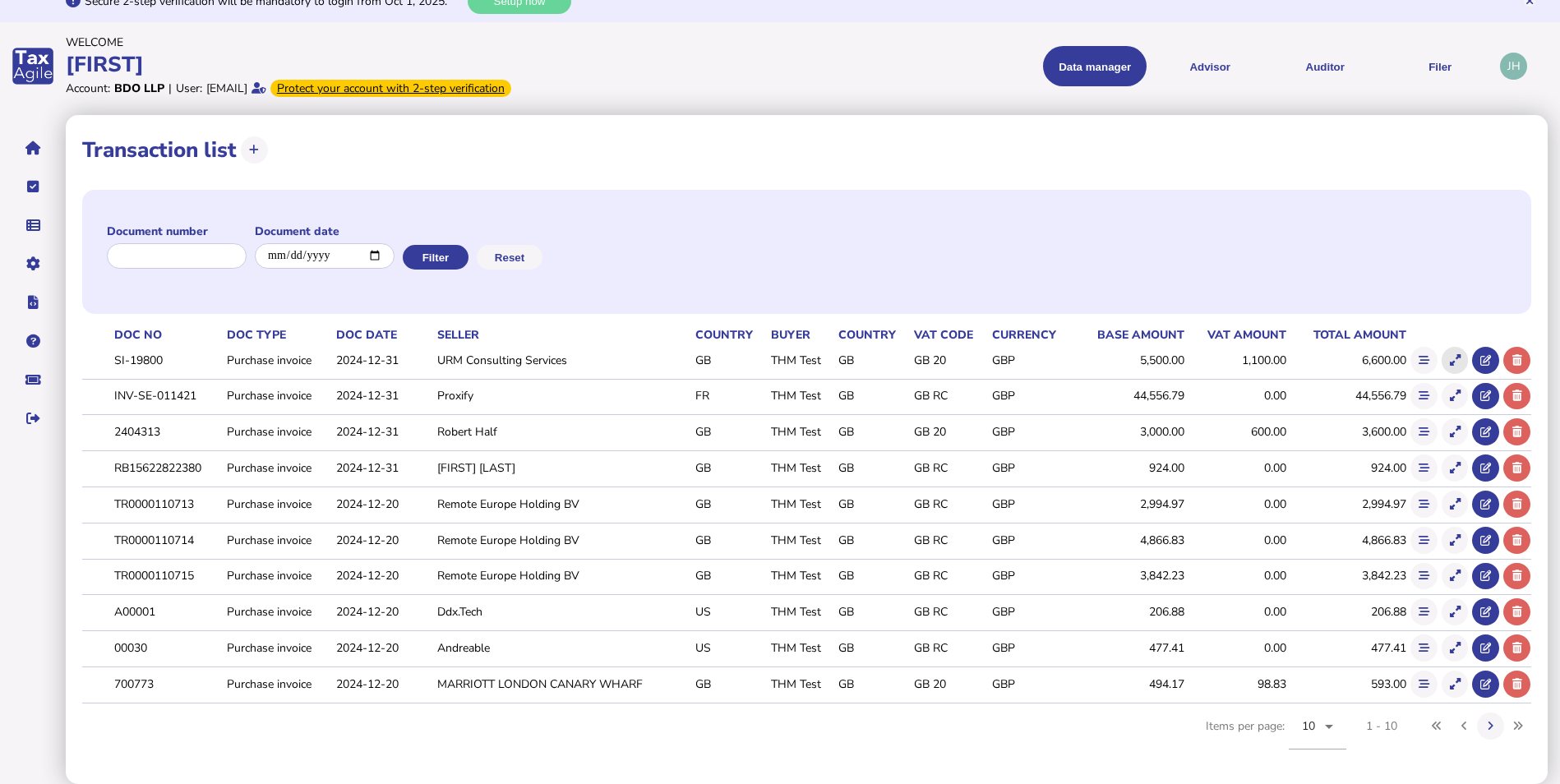 click 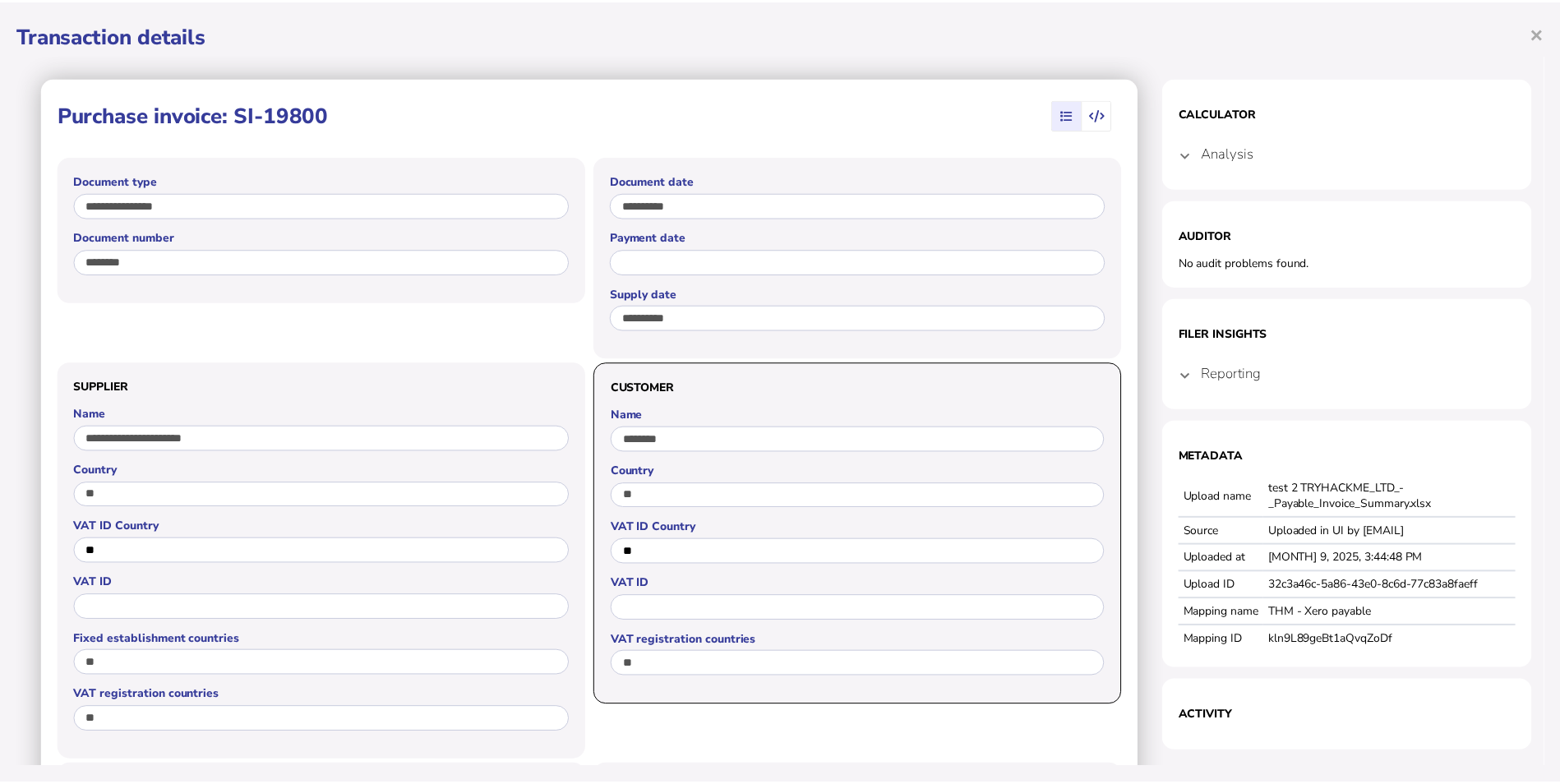 scroll, scrollTop: 0, scrollLeft: 0, axis: both 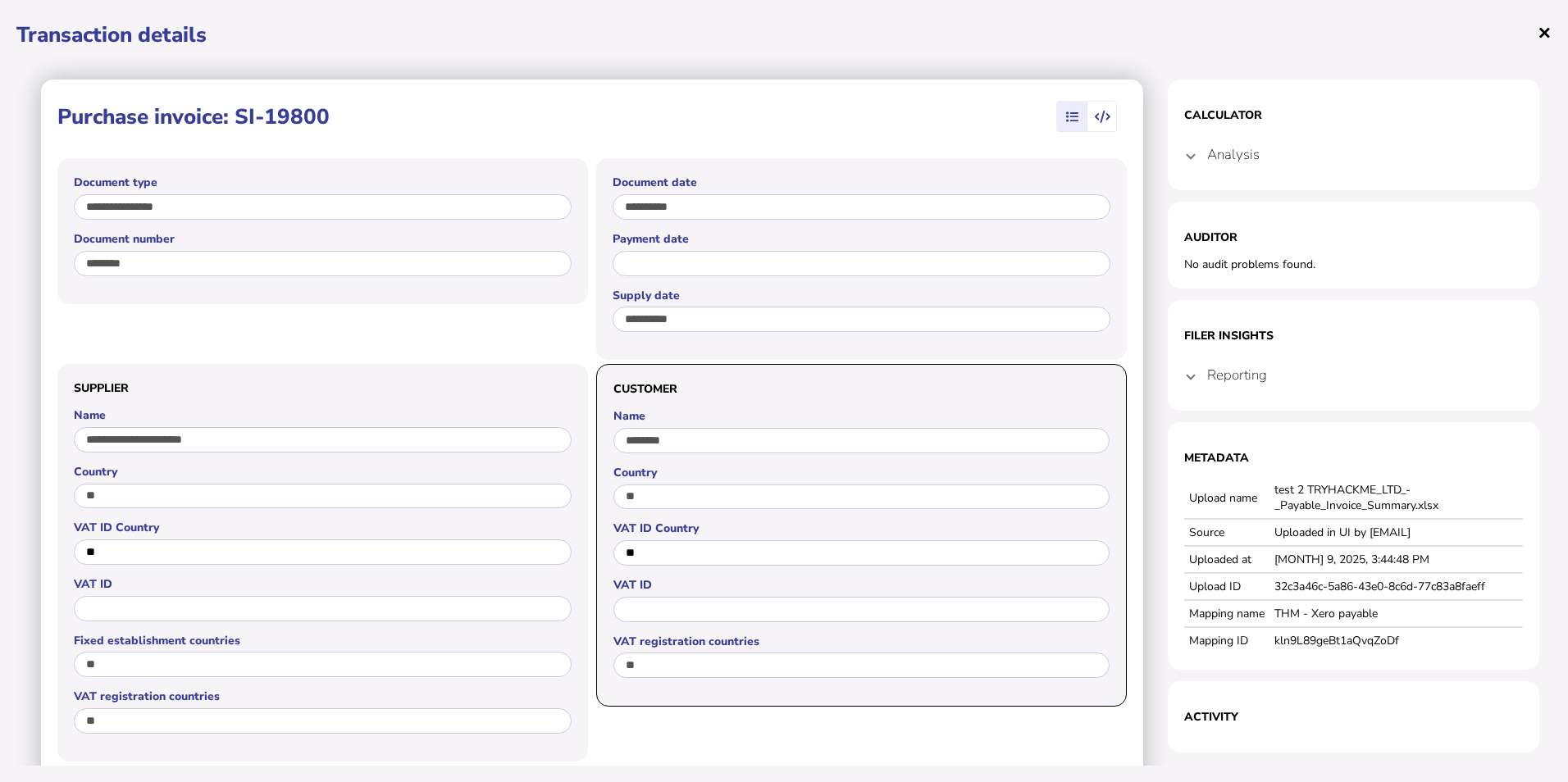 click on "×" at bounding box center [1544, 32] 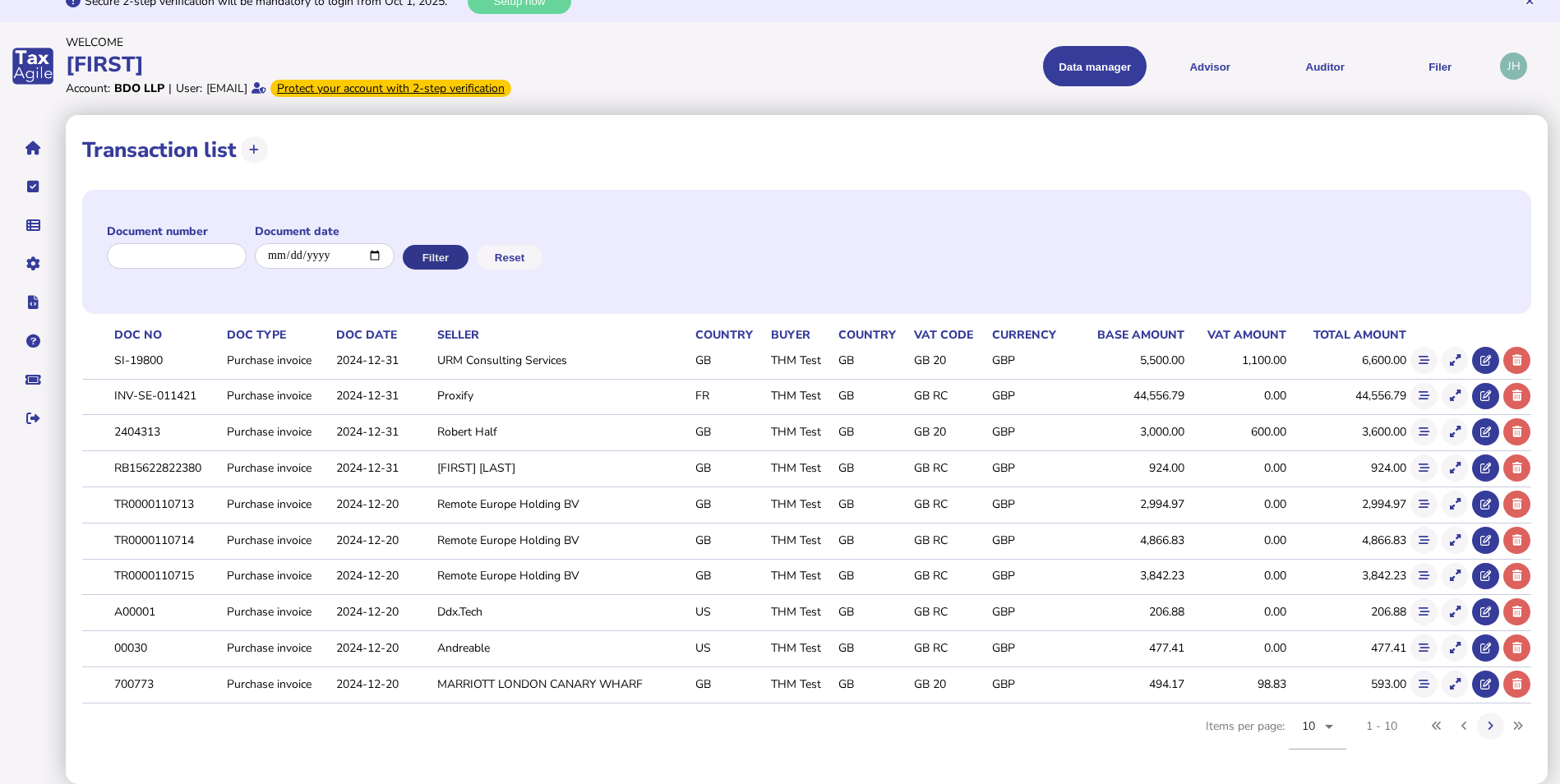click on "Filter" 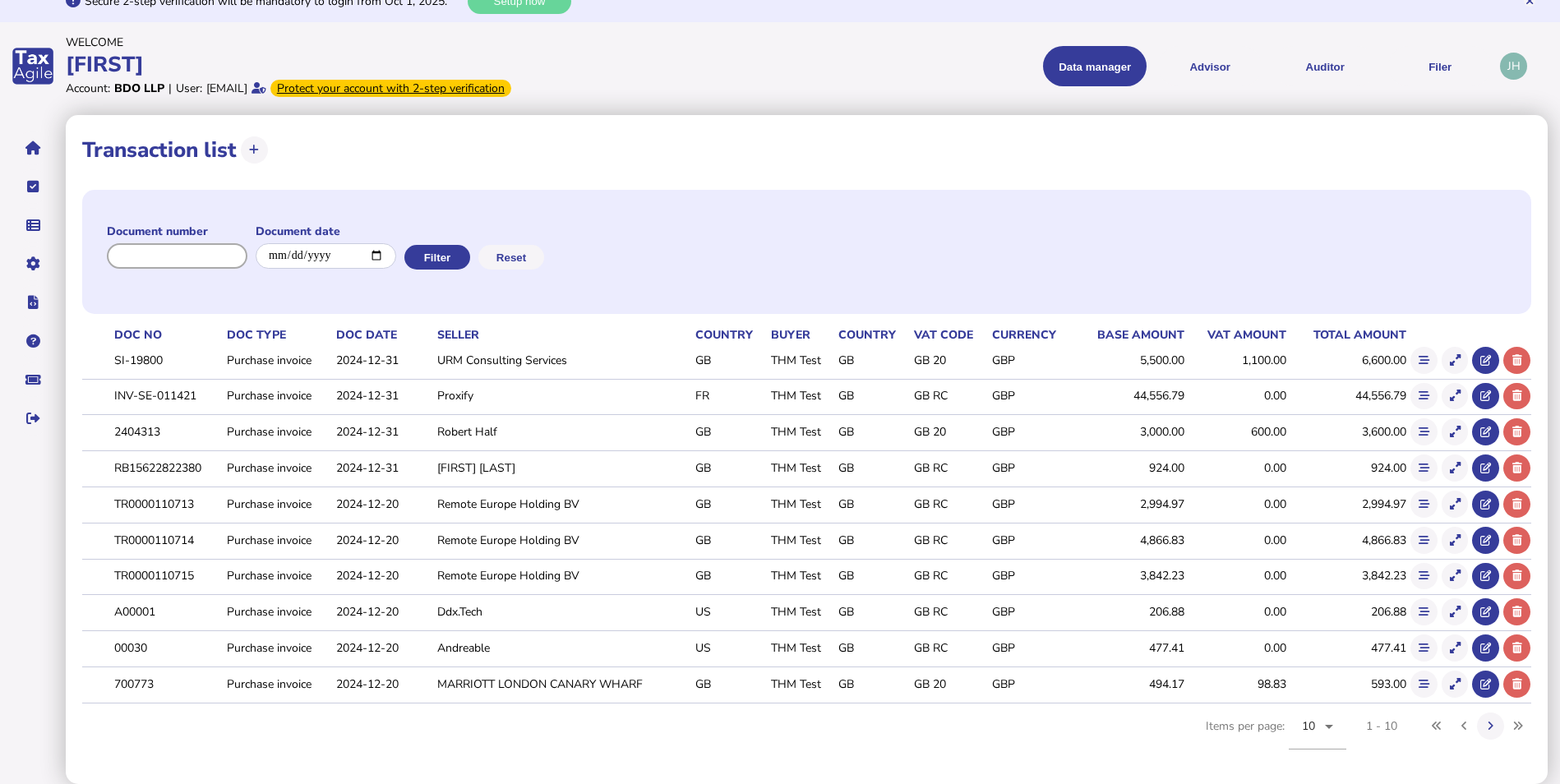 click at bounding box center (177, 256) 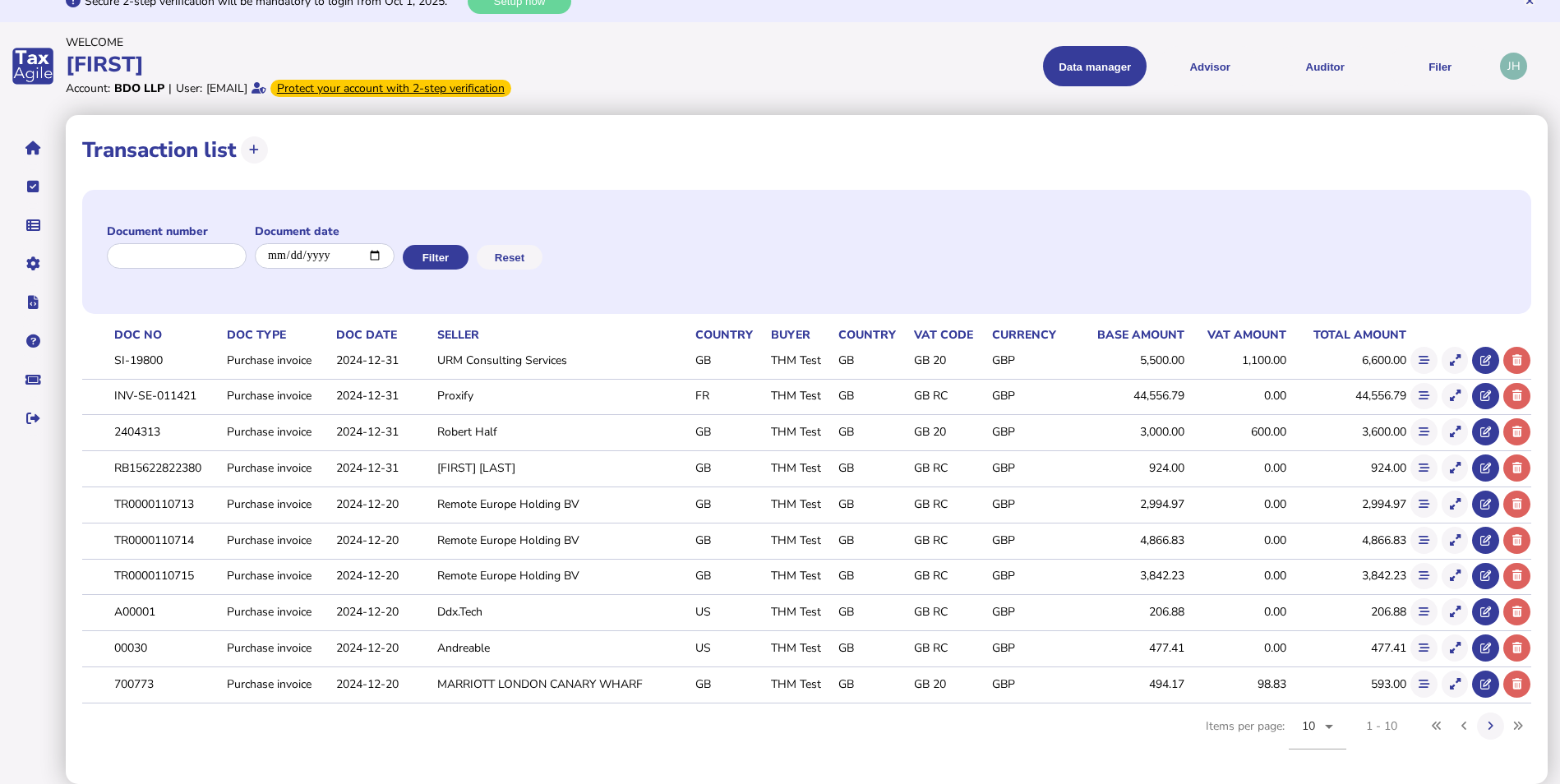 click on "**********" 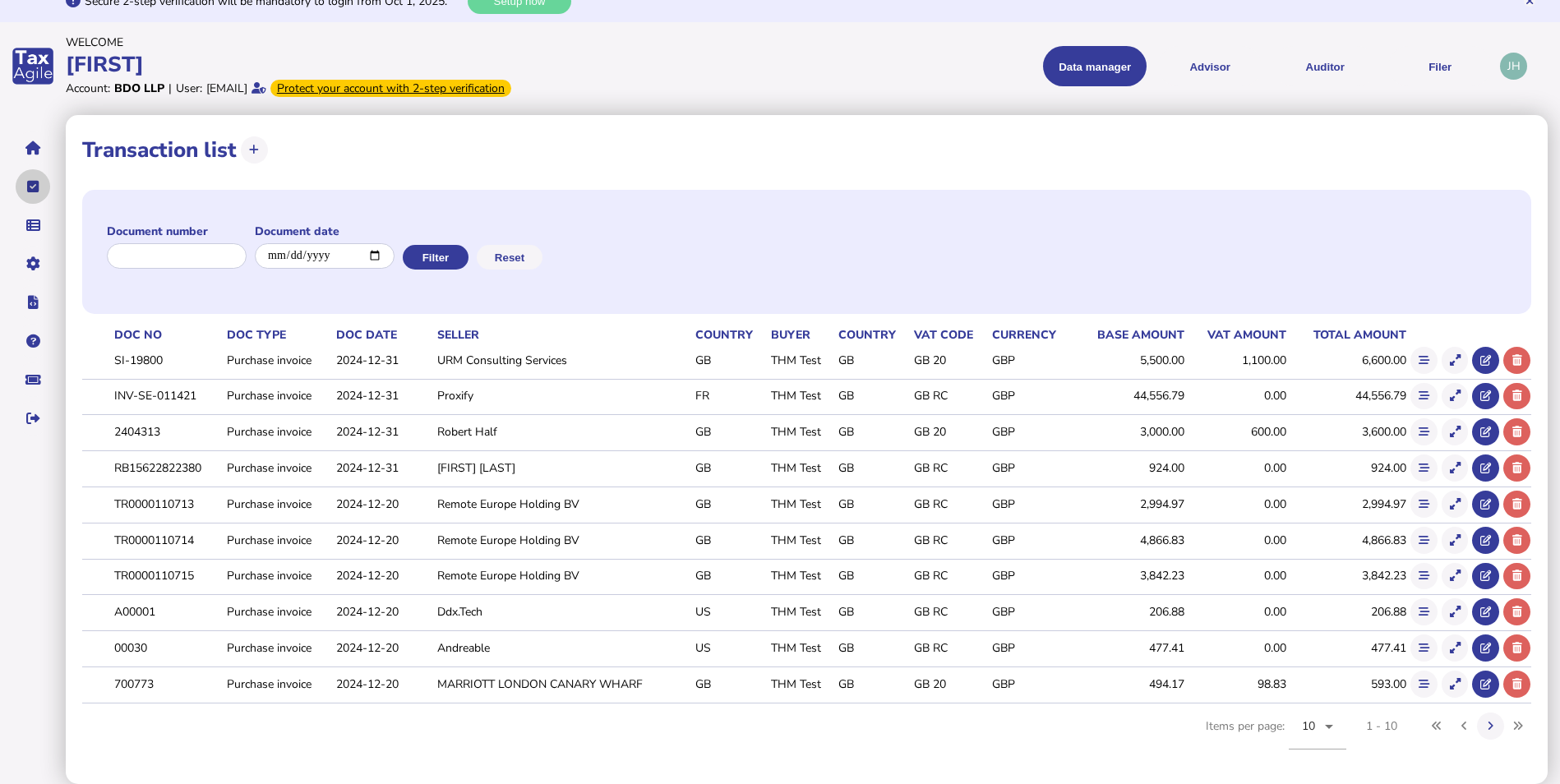 click at bounding box center [33, 187] 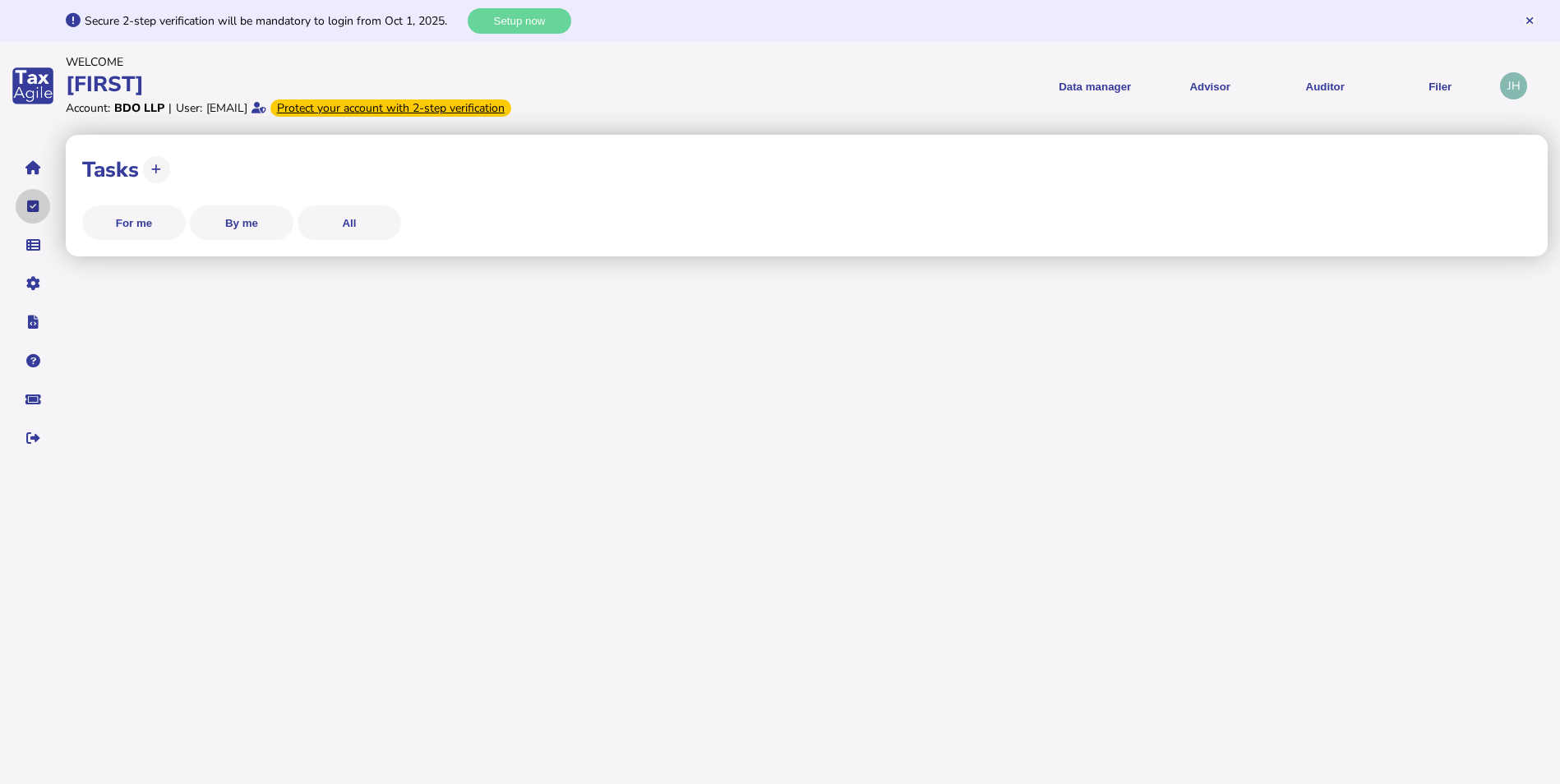 scroll, scrollTop: 0, scrollLeft: 0, axis: both 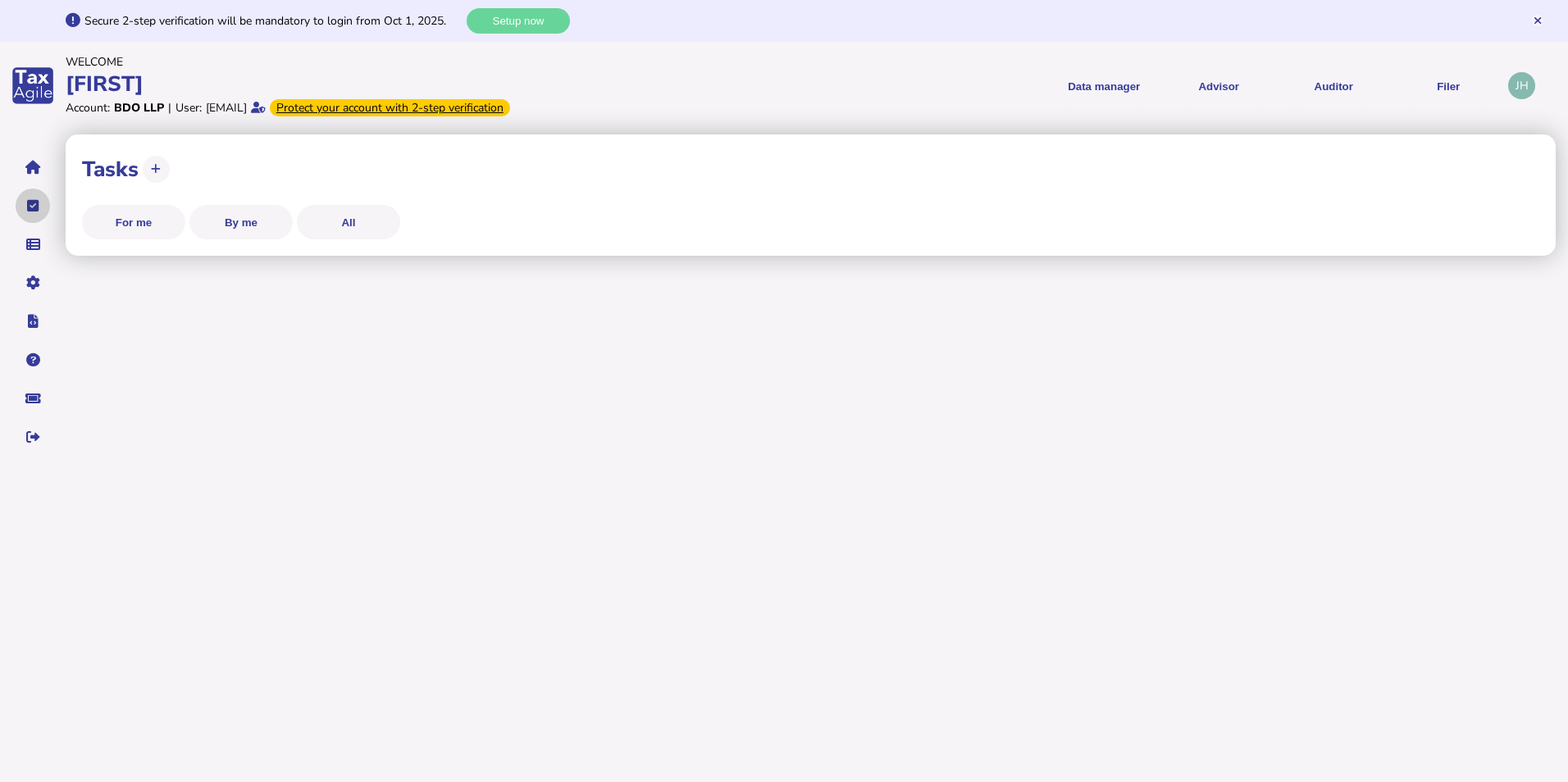 select on "**********" 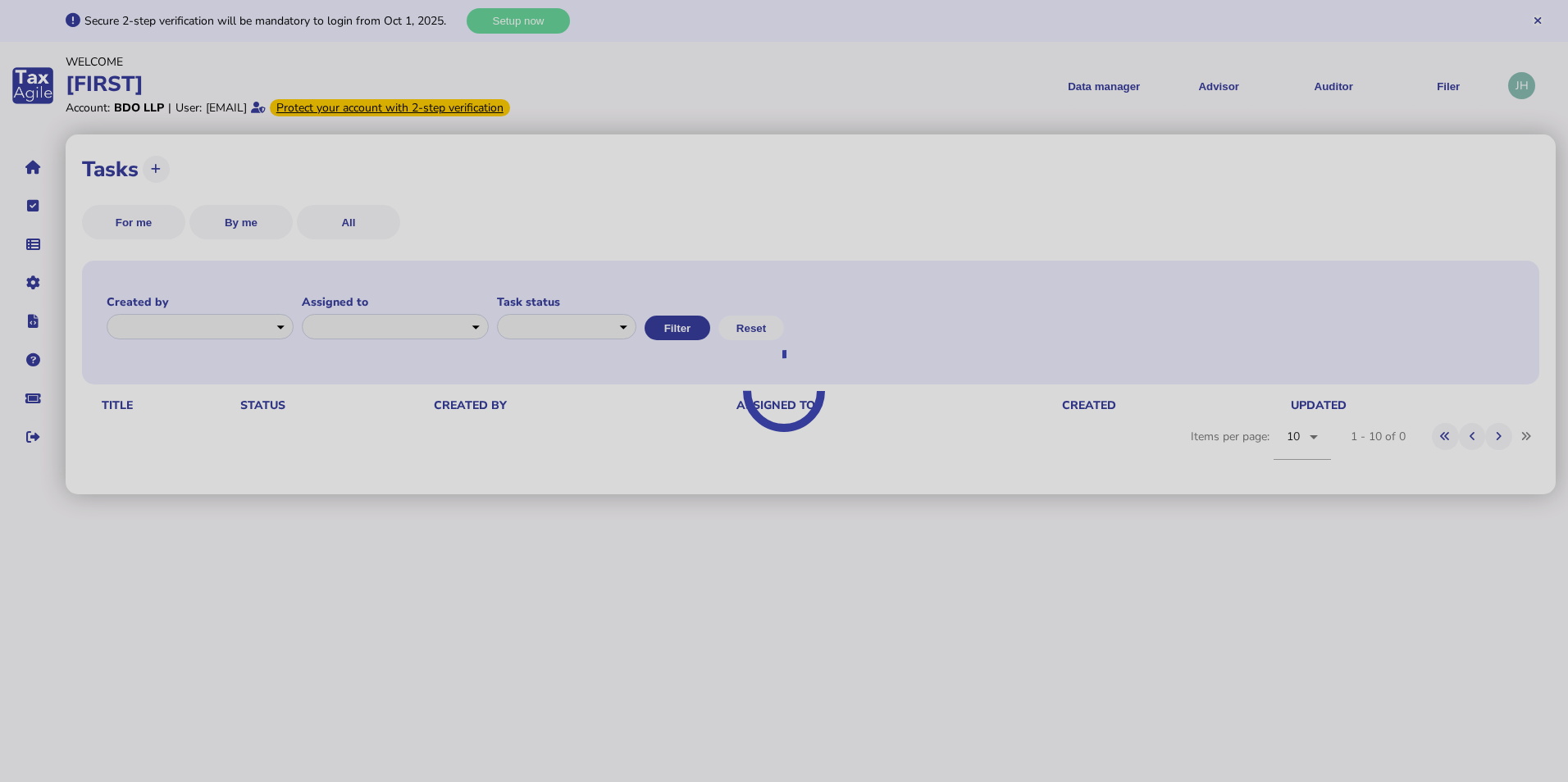 select on "**********" 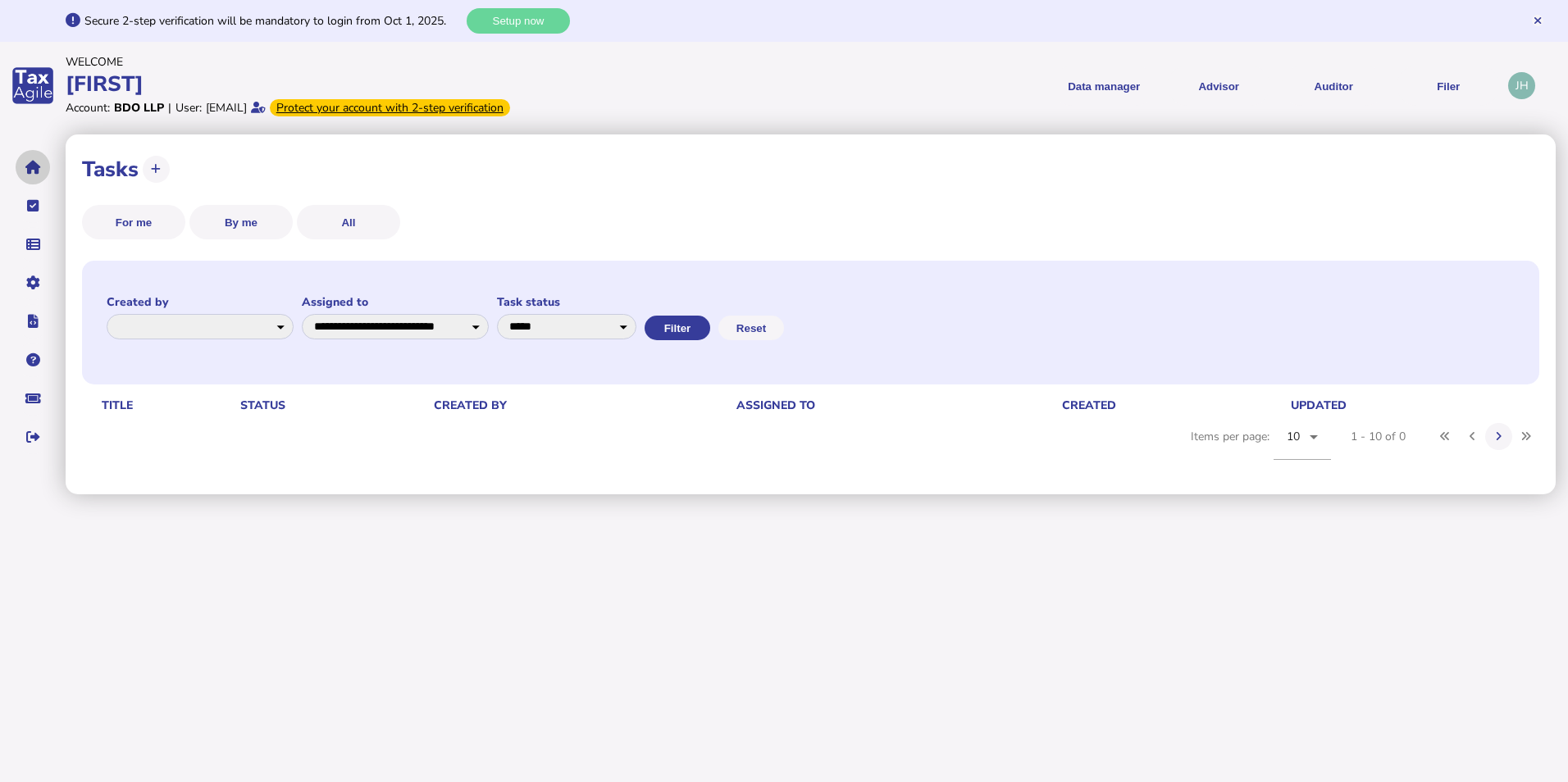 click at bounding box center (33, 167) 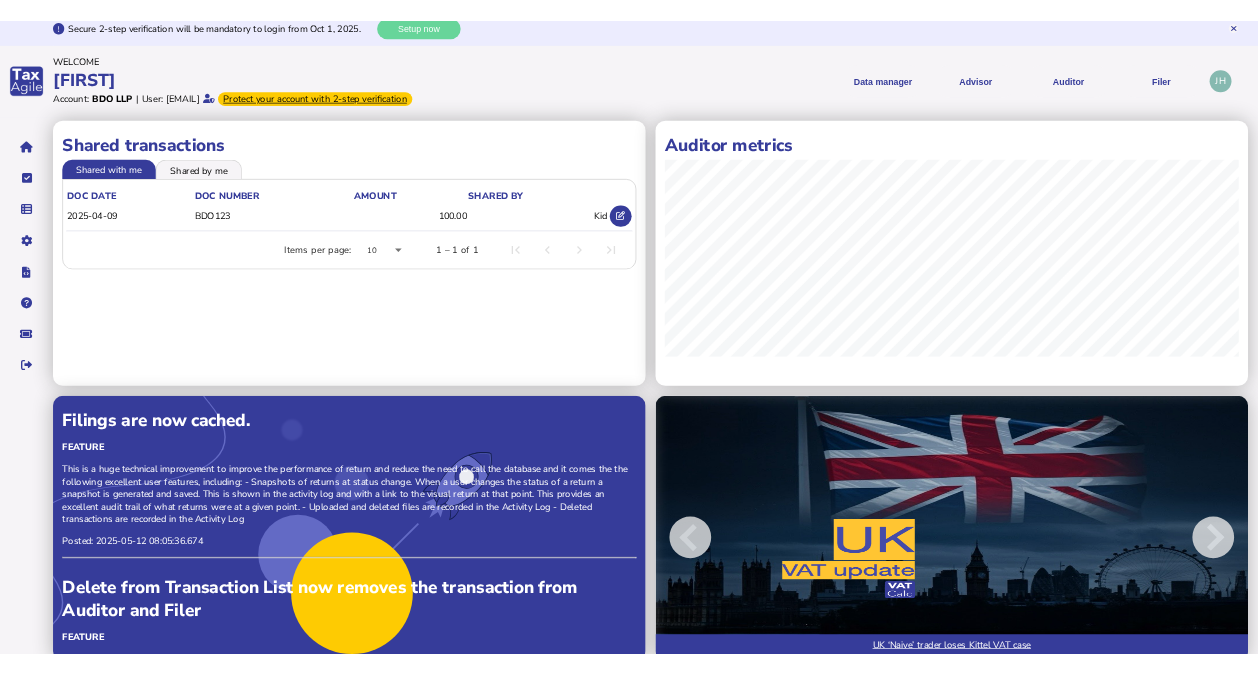 scroll, scrollTop: 0, scrollLeft: 0, axis: both 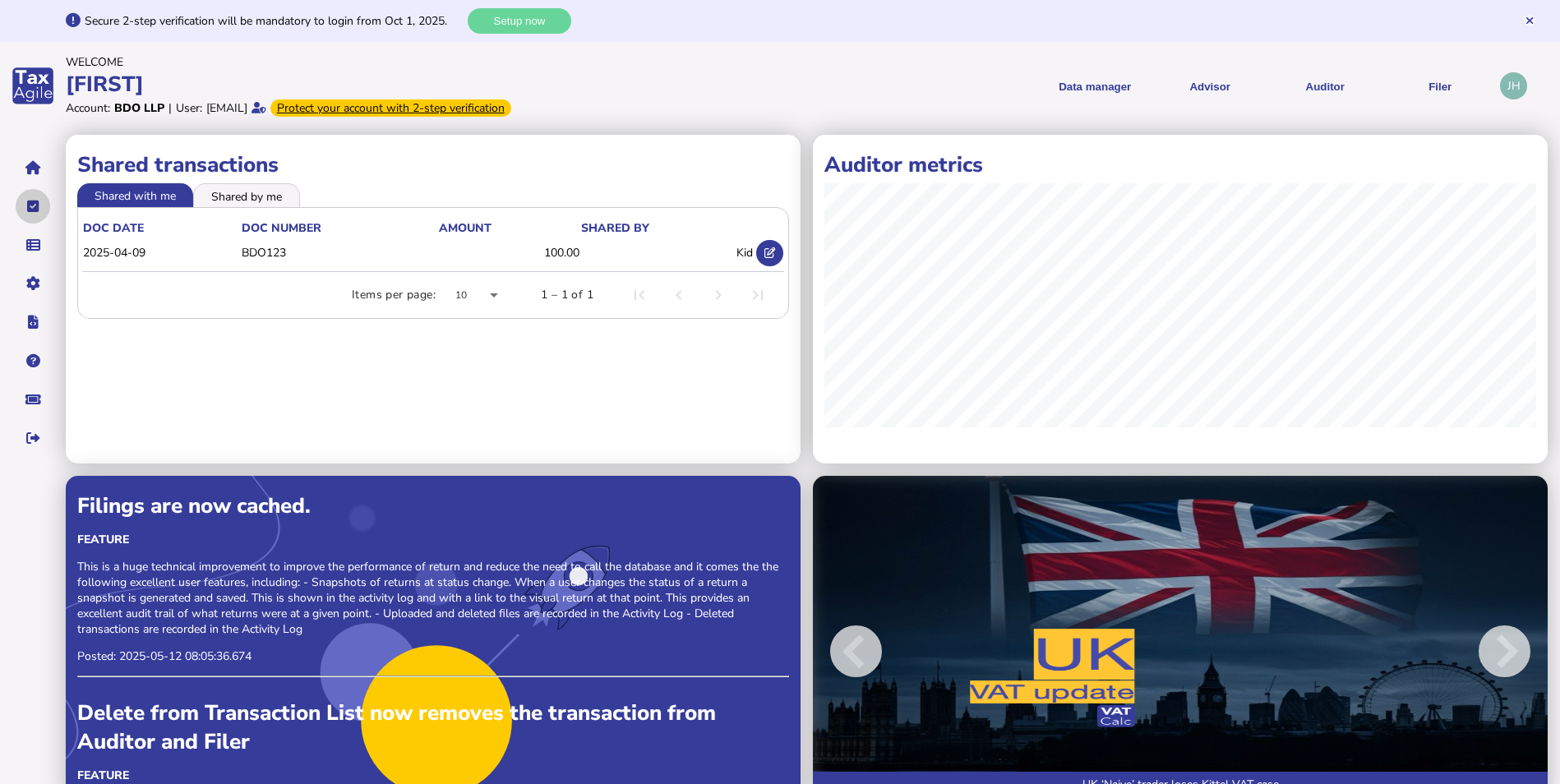 click at bounding box center [33, 206] 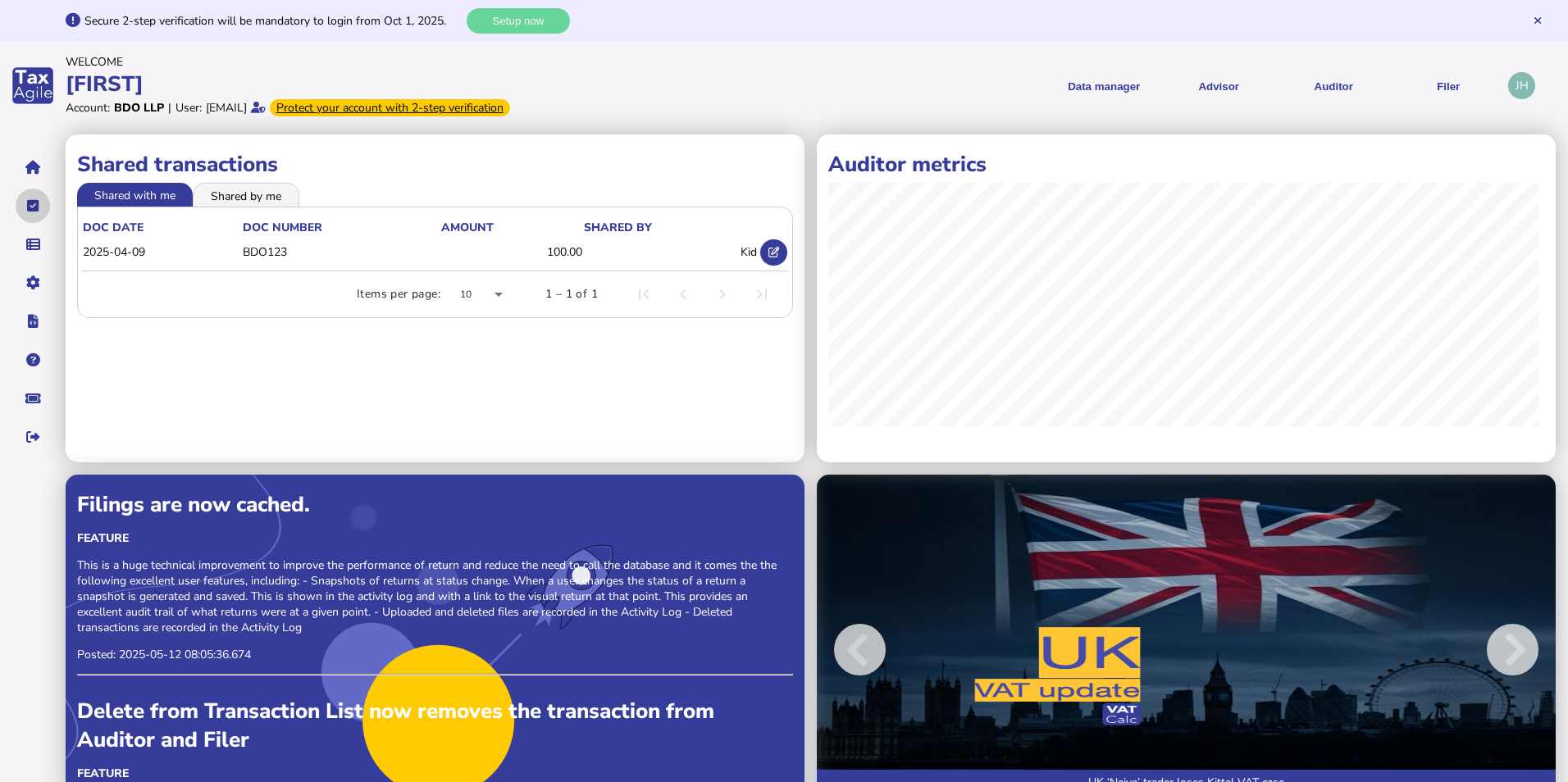 select on "**********" 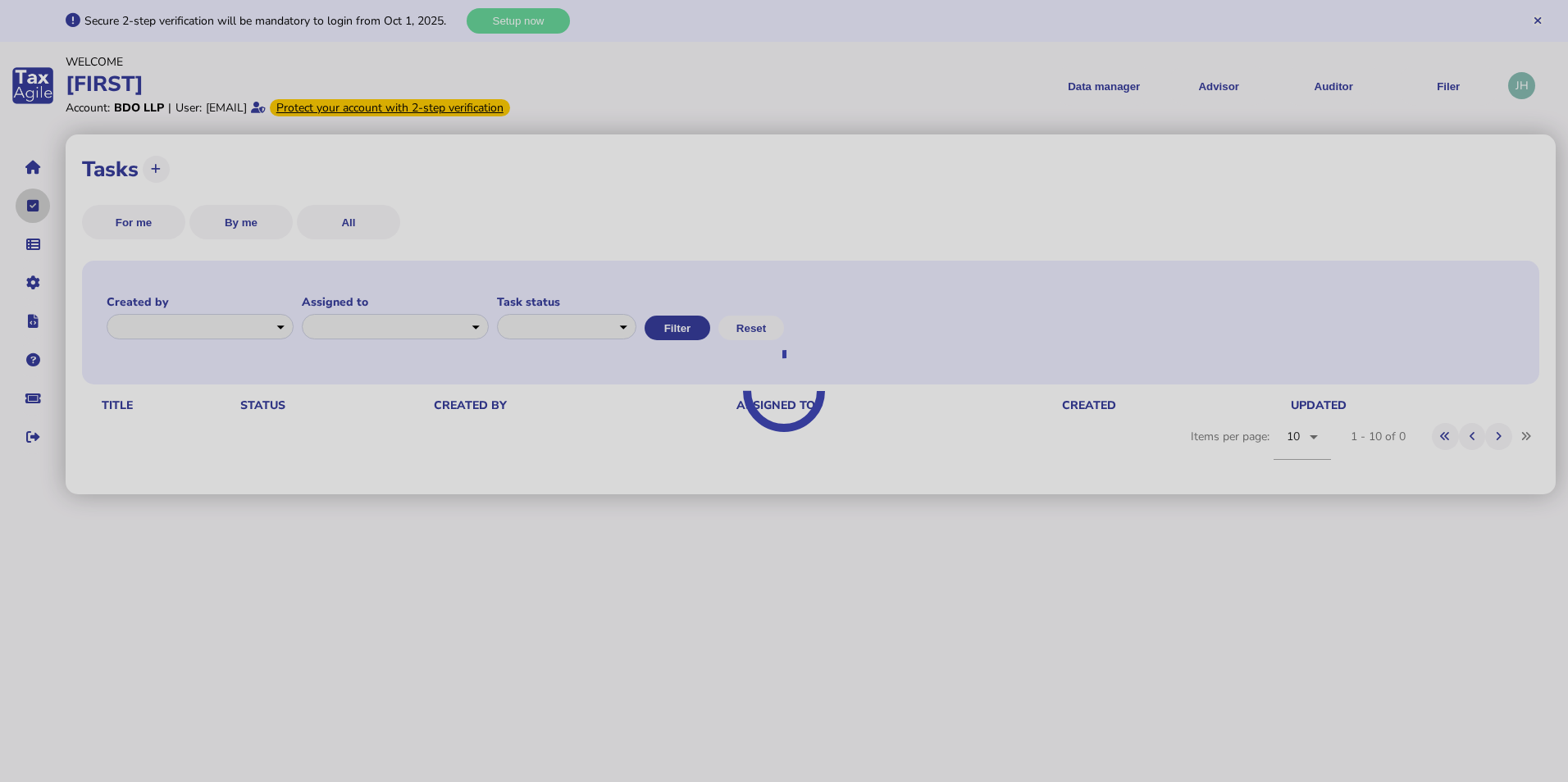 select on "**********" 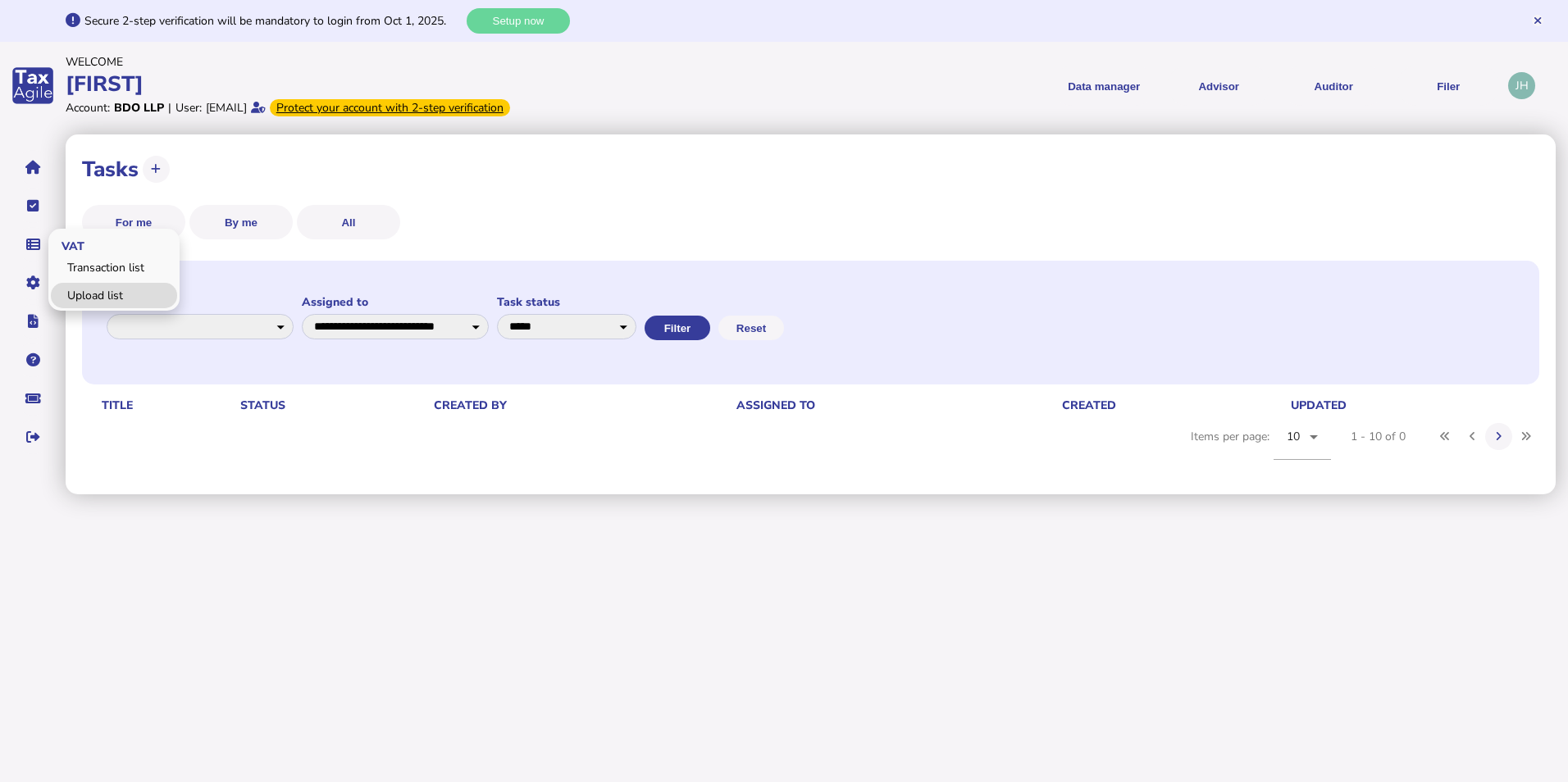 click on "Upload list" at bounding box center (114, 295) 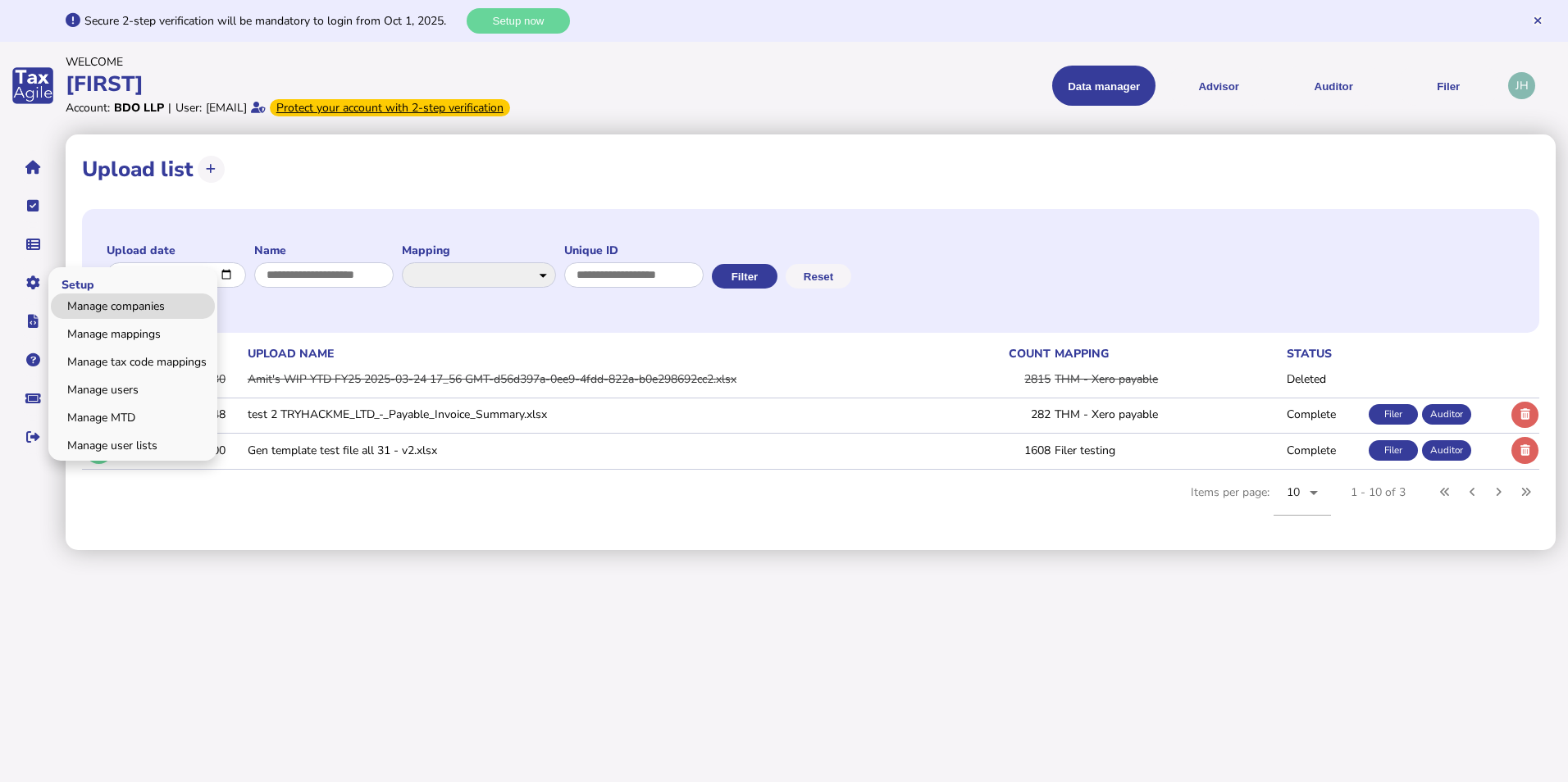 click on "Manage companies" at bounding box center (133, 306) 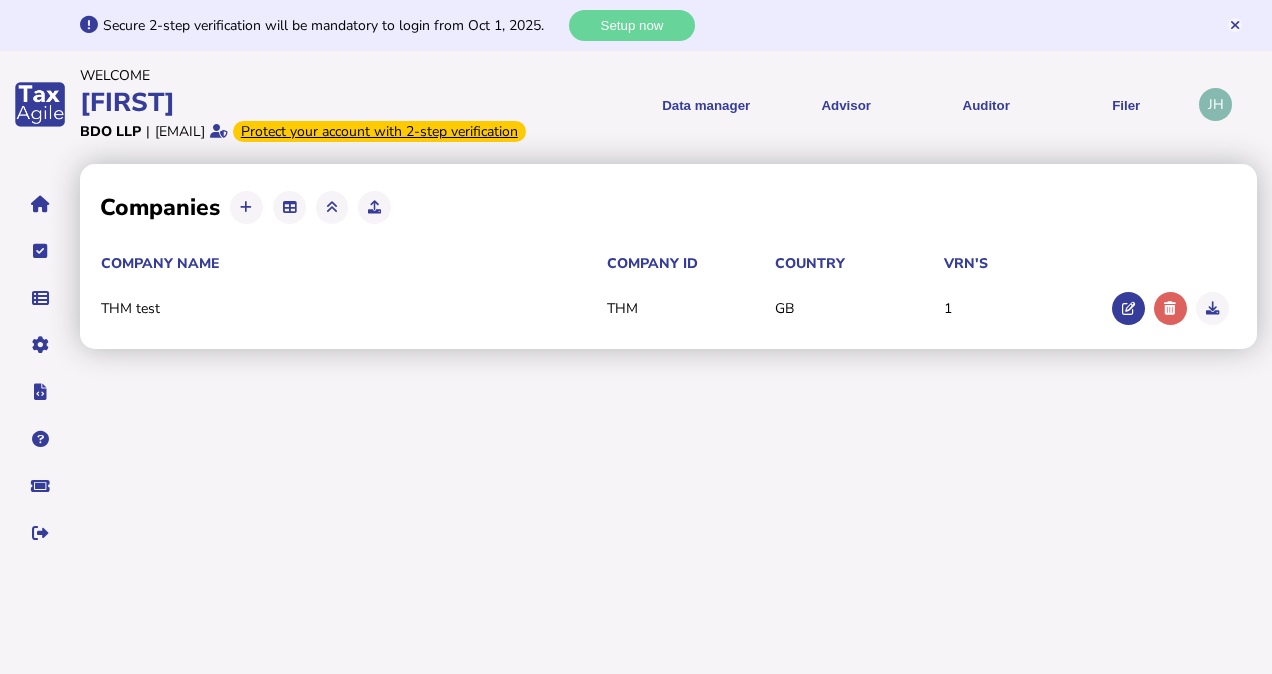 click at bounding box center (40, 105) 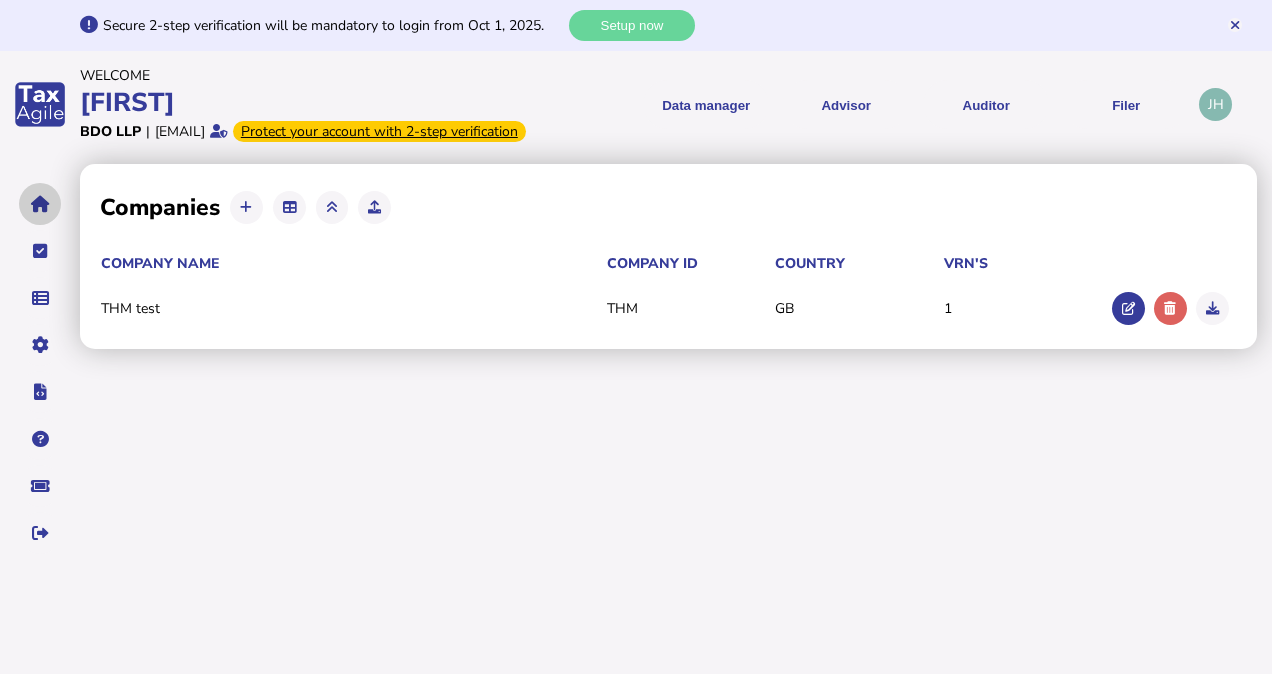 click at bounding box center [40, 204] 